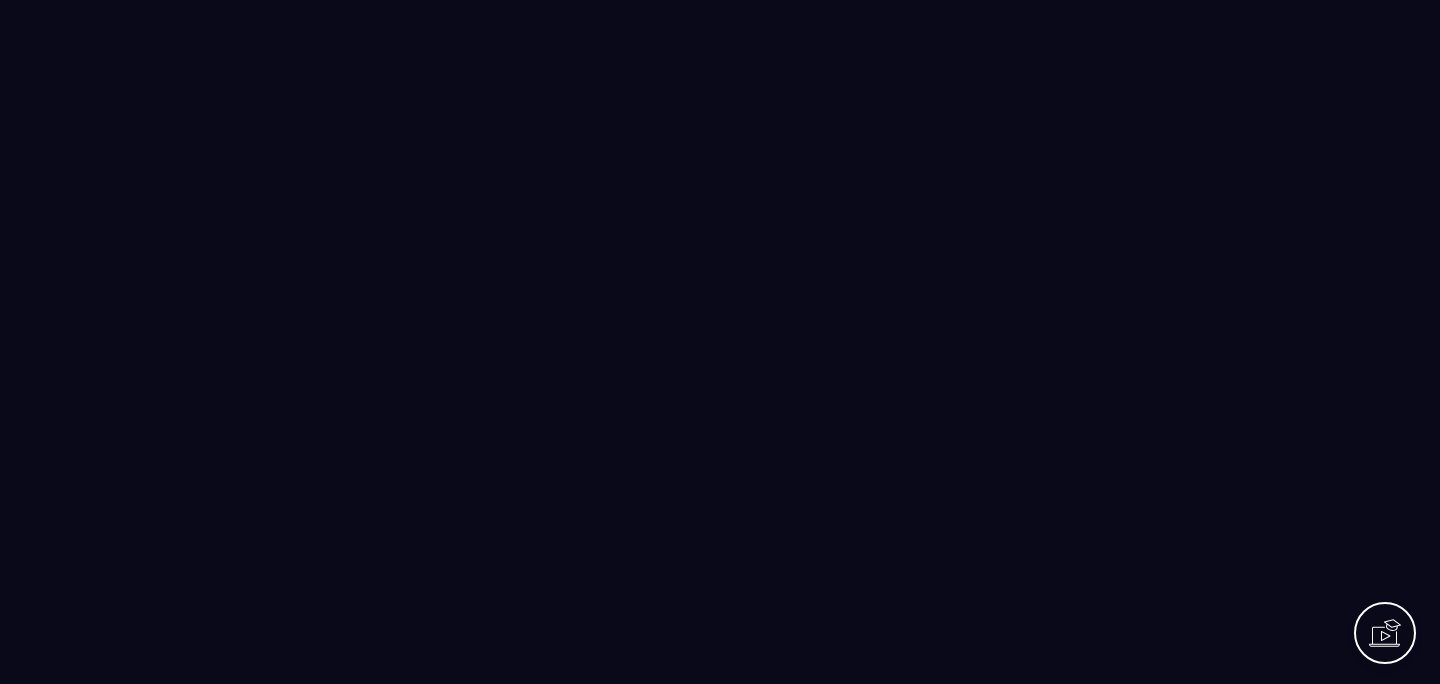 scroll, scrollTop: 0, scrollLeft: 0, axis: both 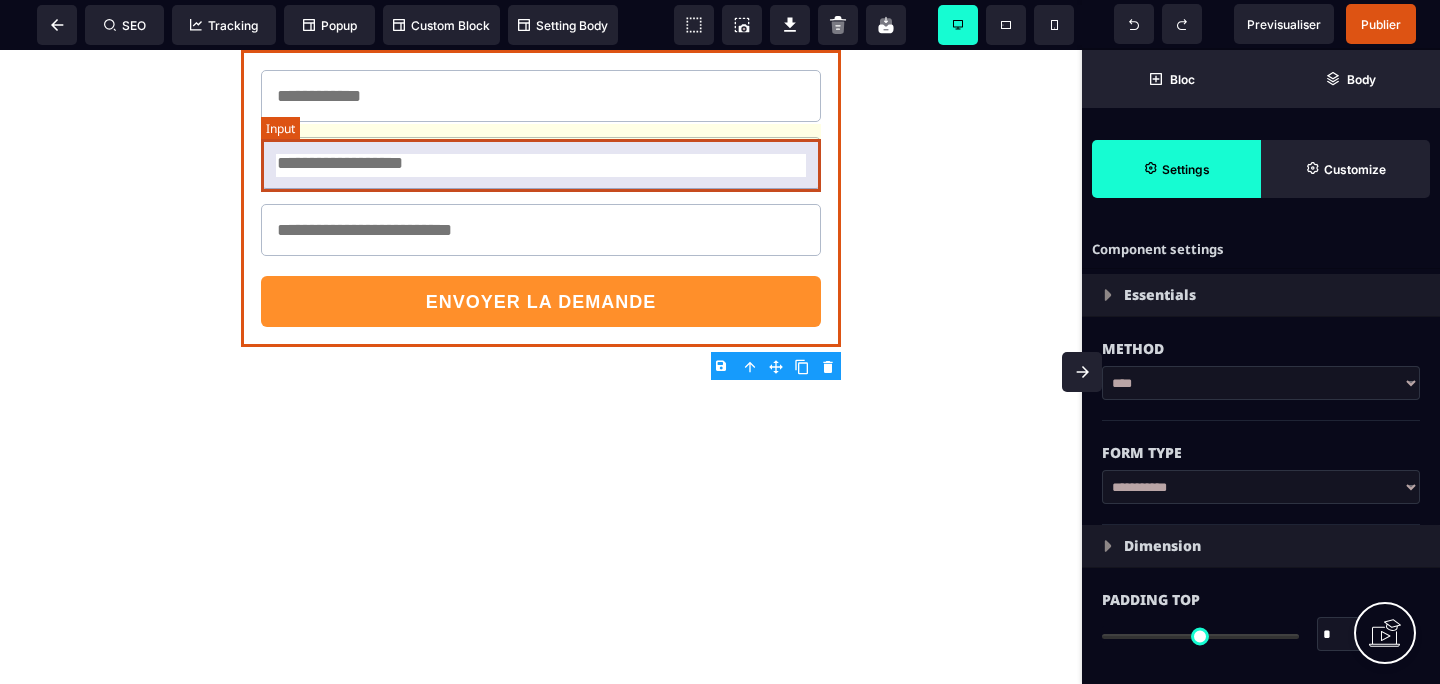 click at bounding box center (541, 163) 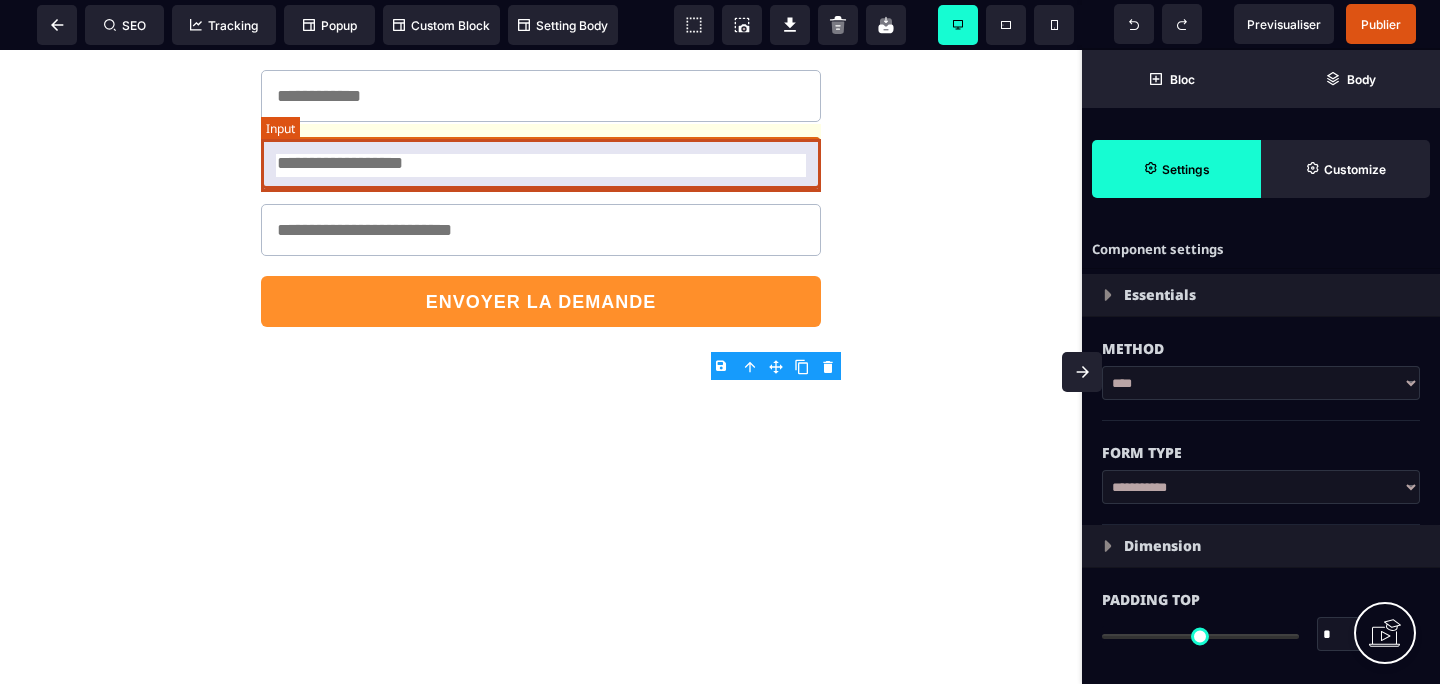 select on "*****" 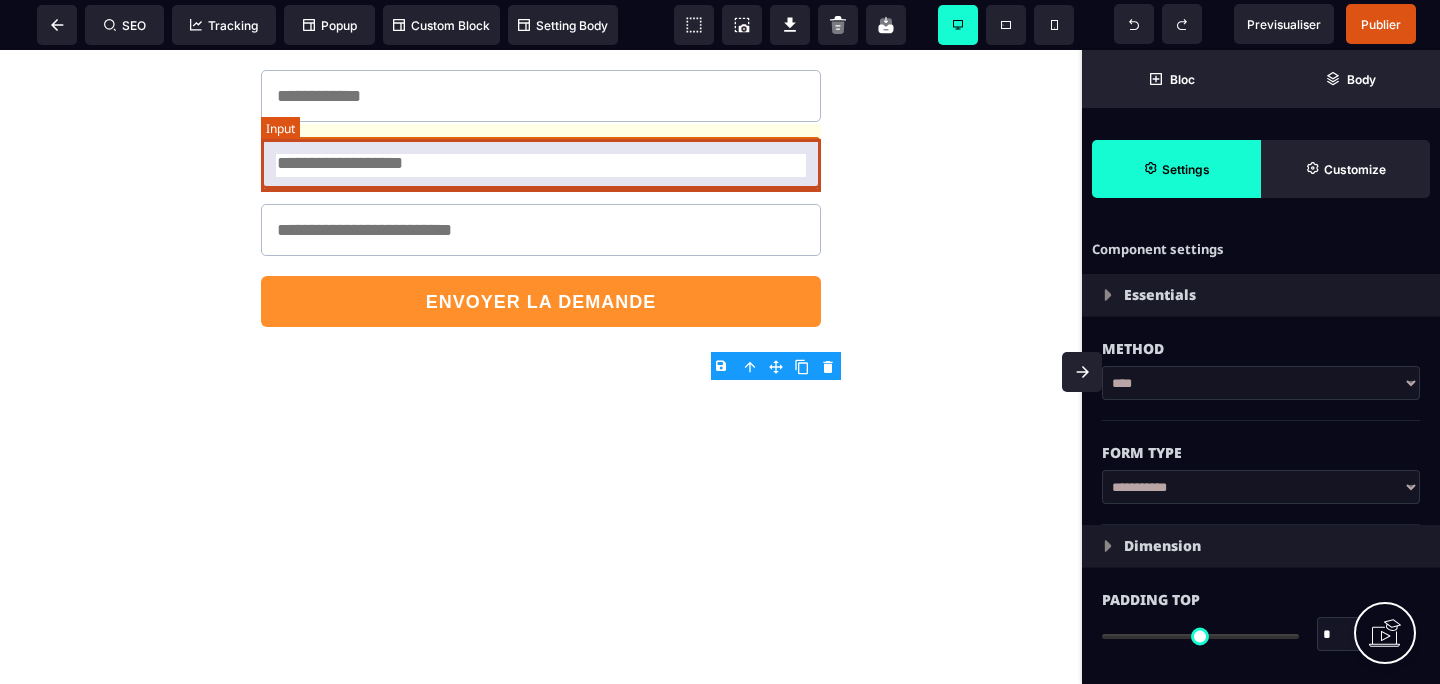 select 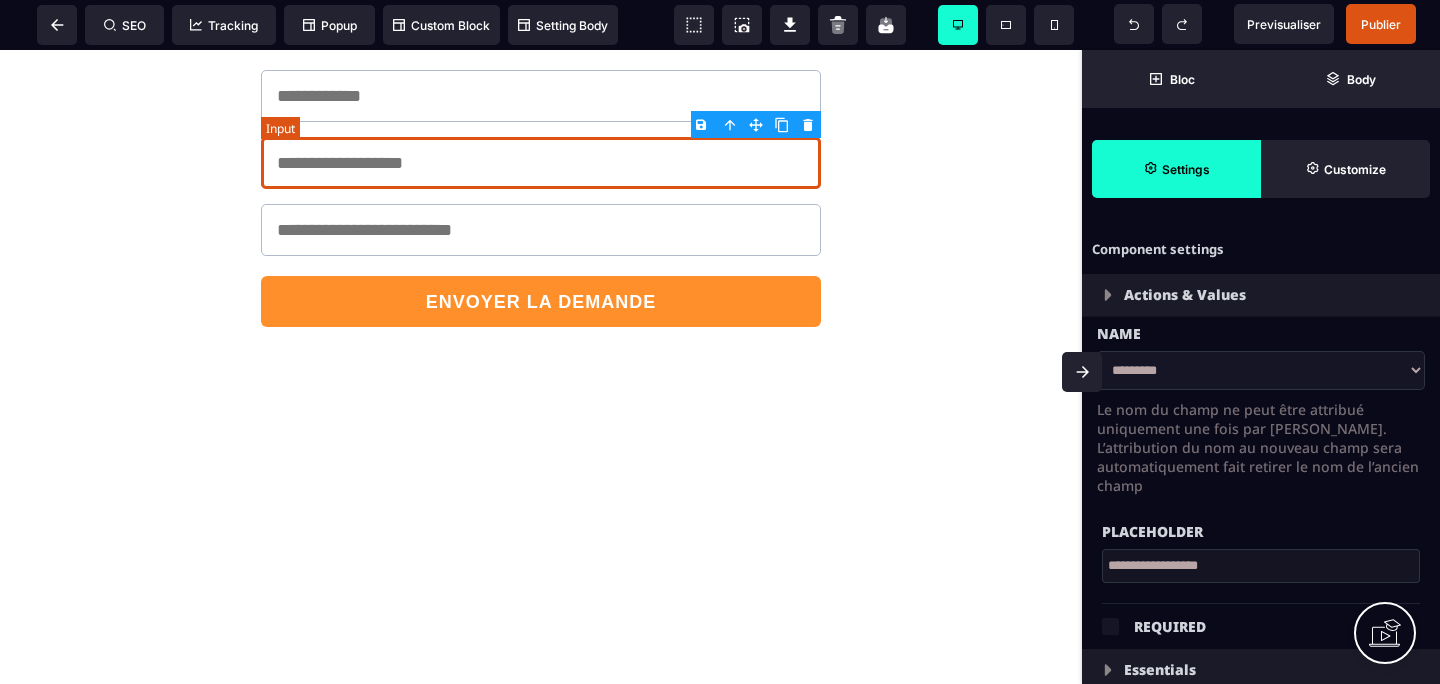 type on "*" 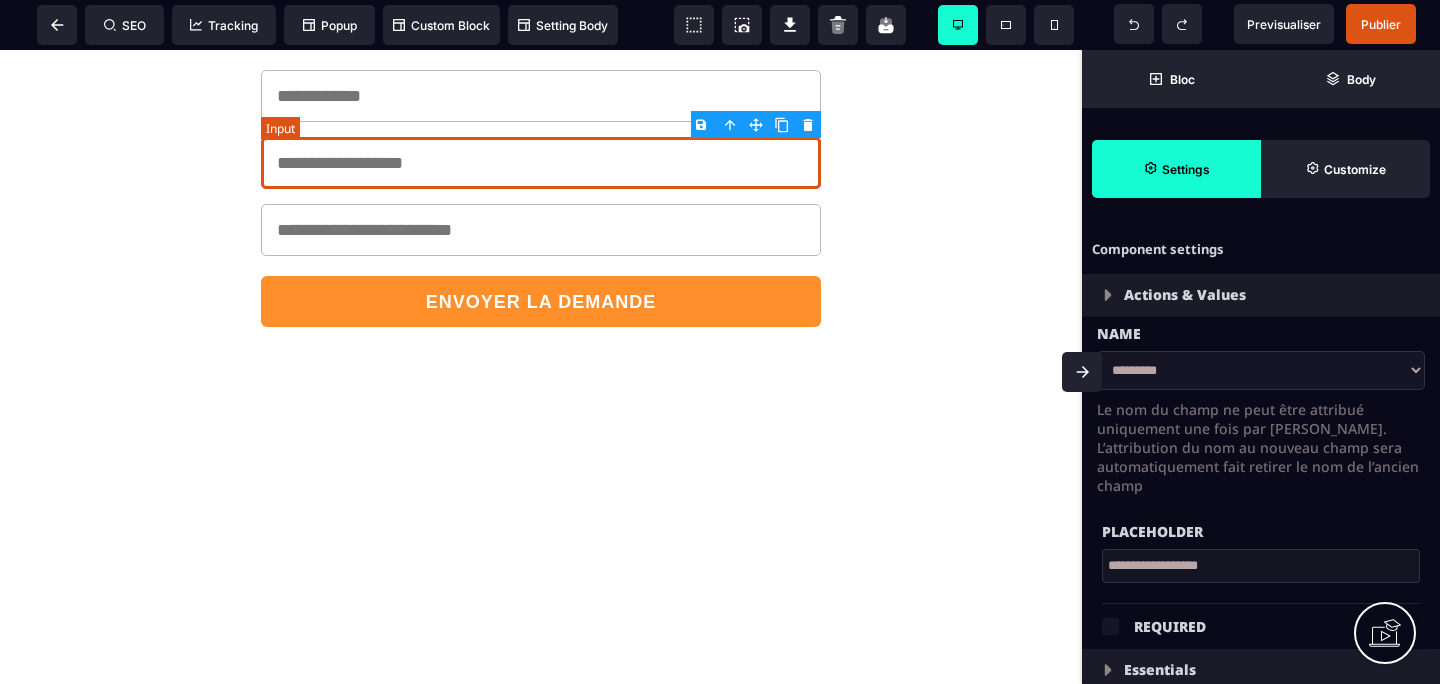 type on "***" 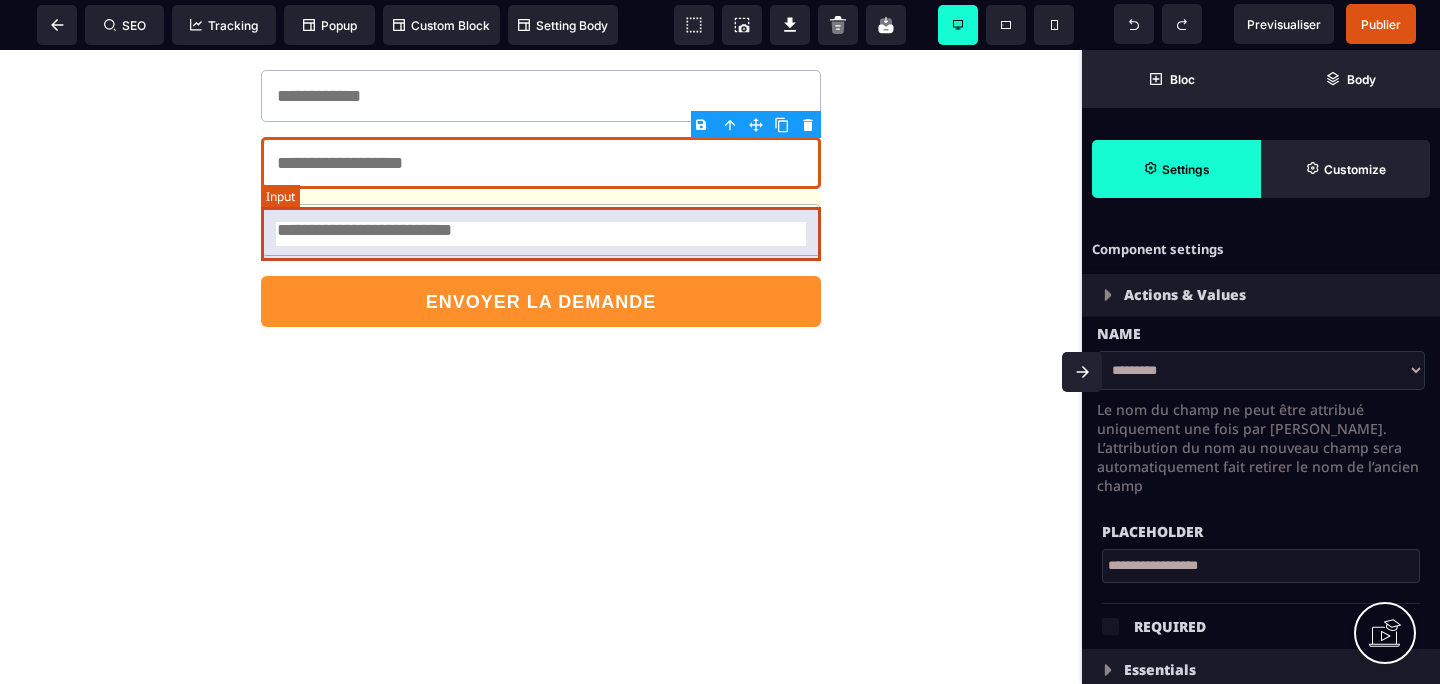 click at bounding box center (541, 230) 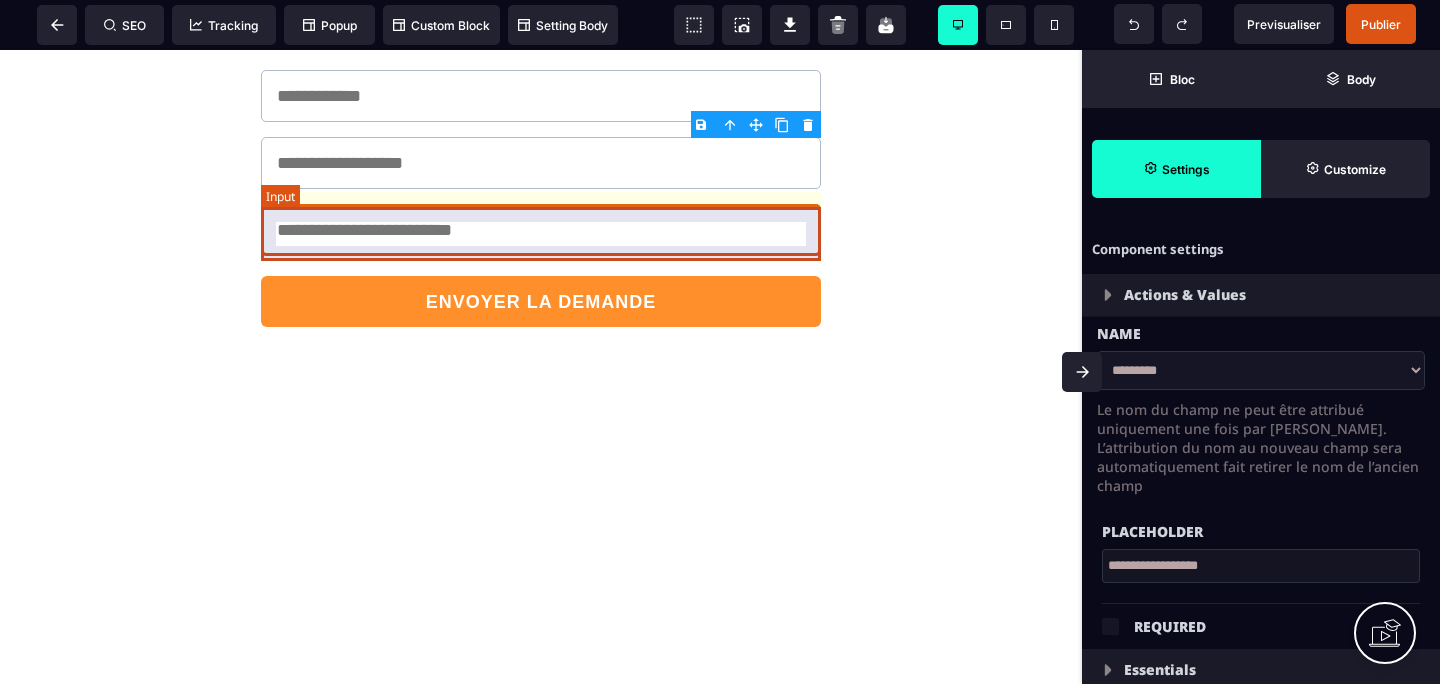 select on "*****" 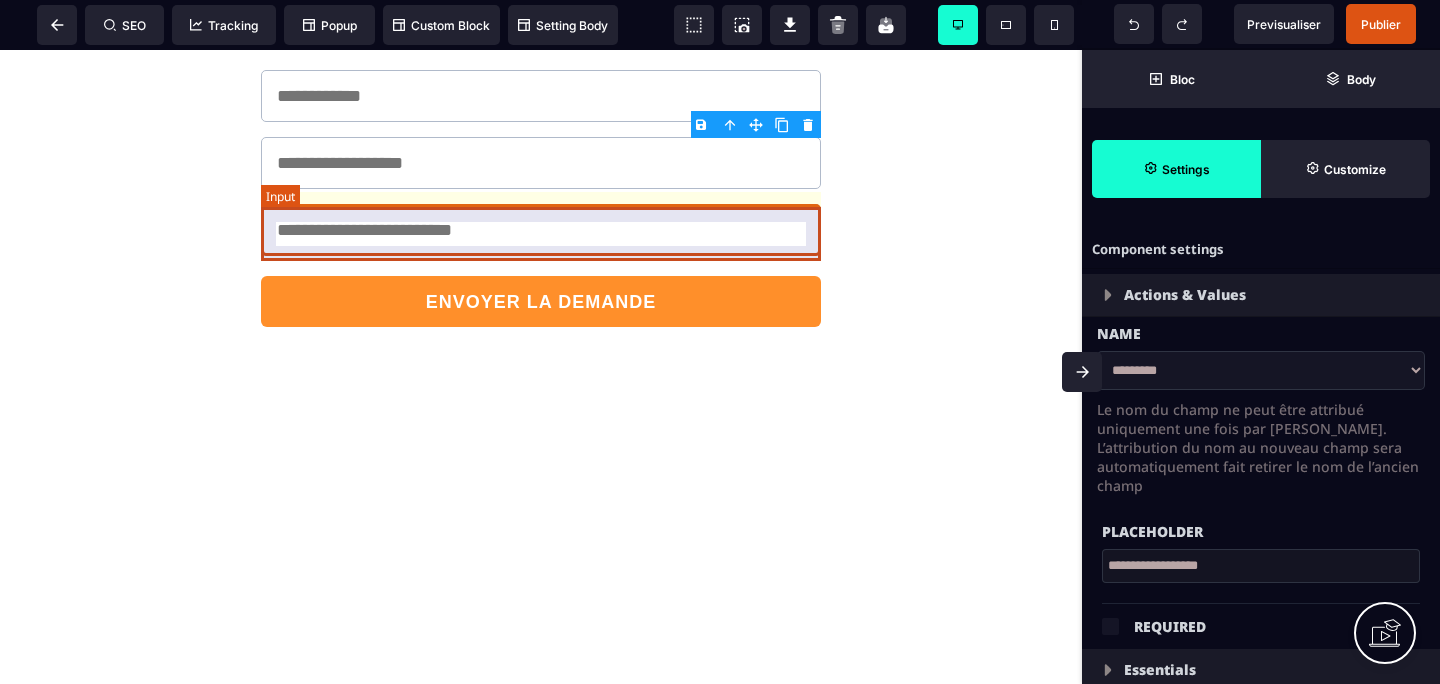 select on "**" 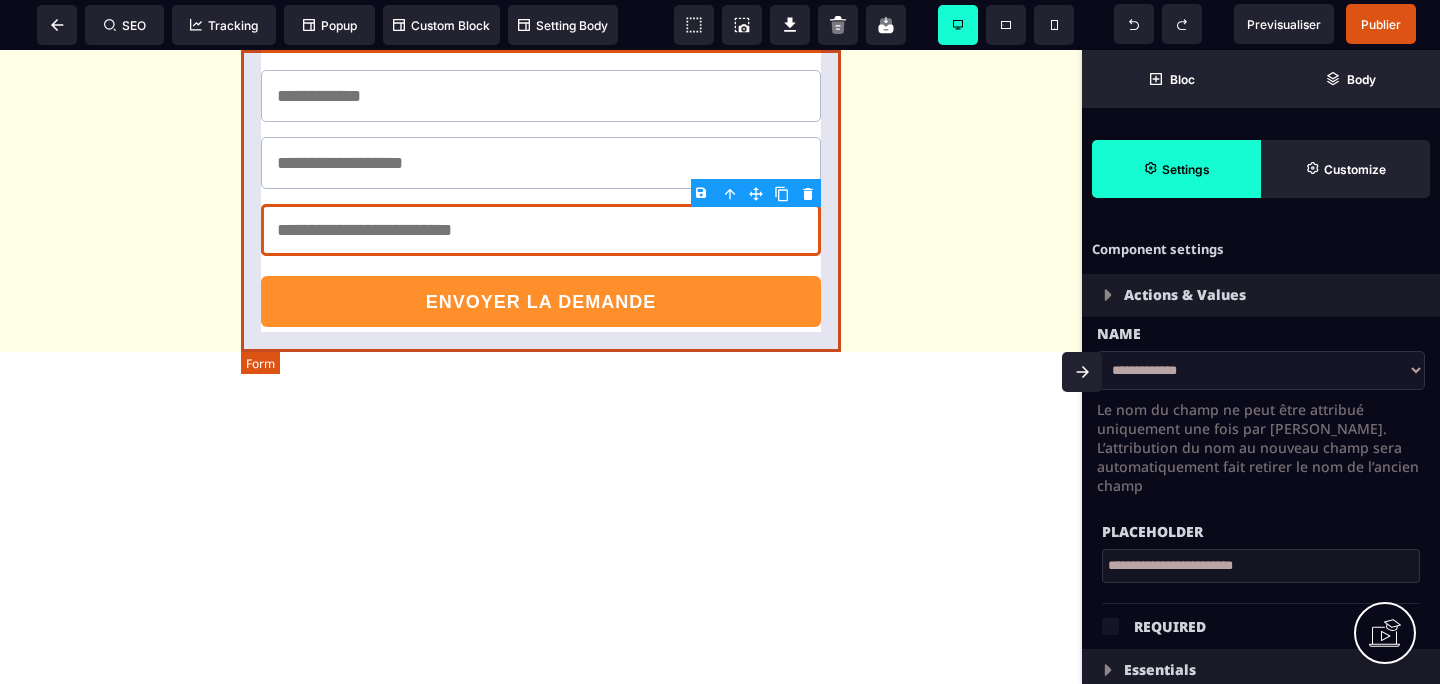 click on "ENVOYER LA DEMANDE" at bounding box center (541, 198) 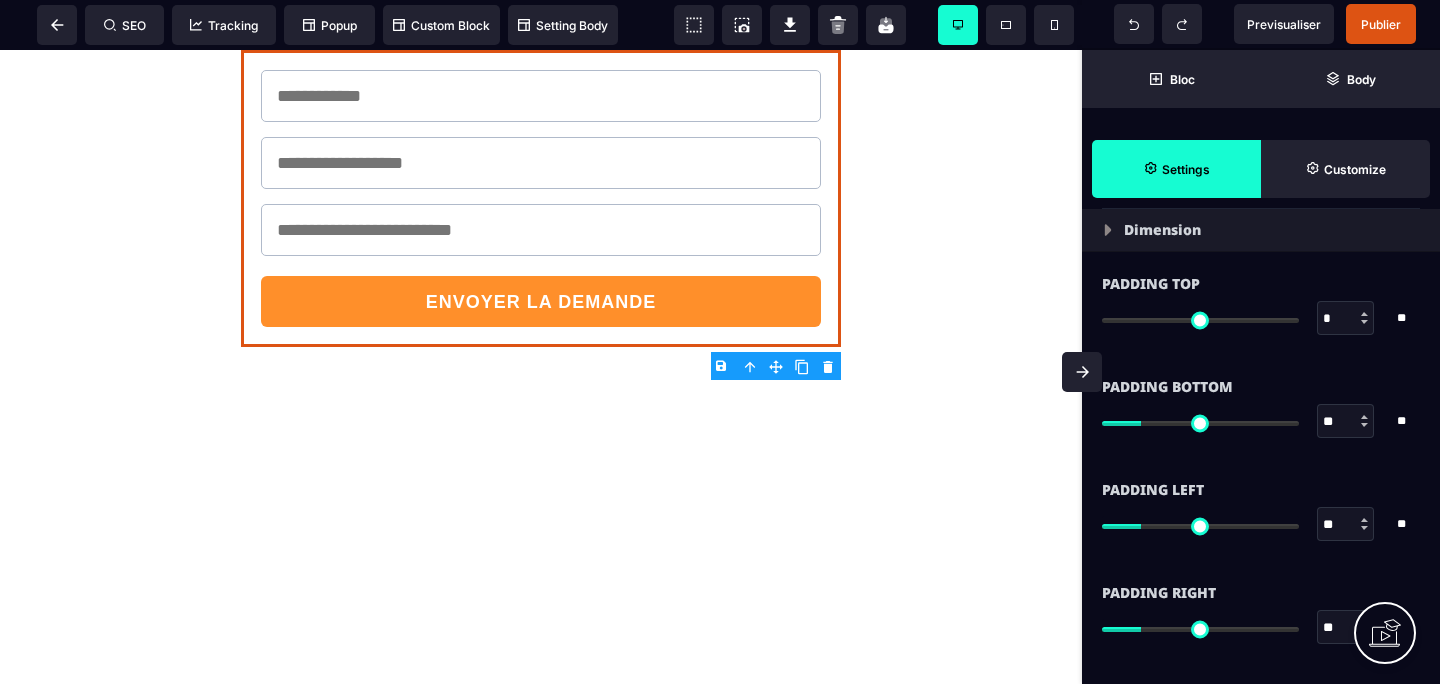 scroll, scrollTop: 0, scrollLeft: 0, axis: both 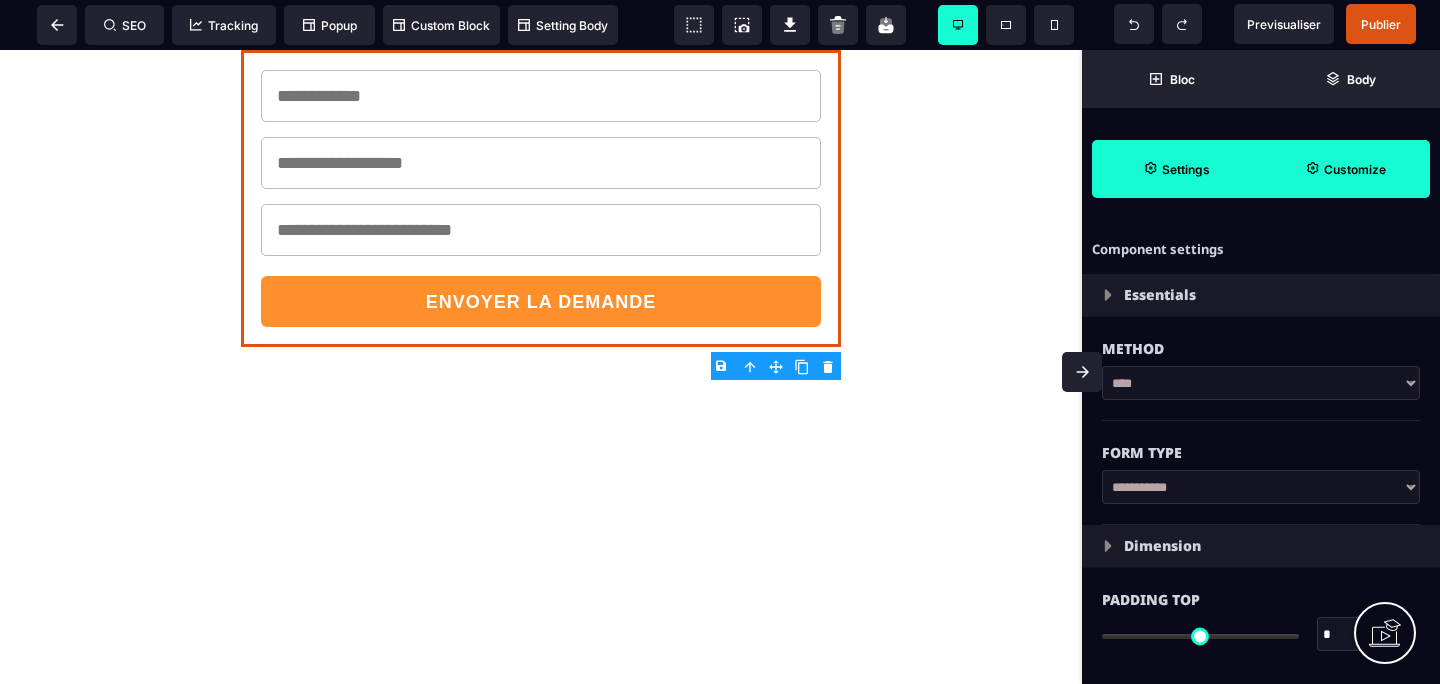 click on "Customize" at bounding box center (1355, 169) 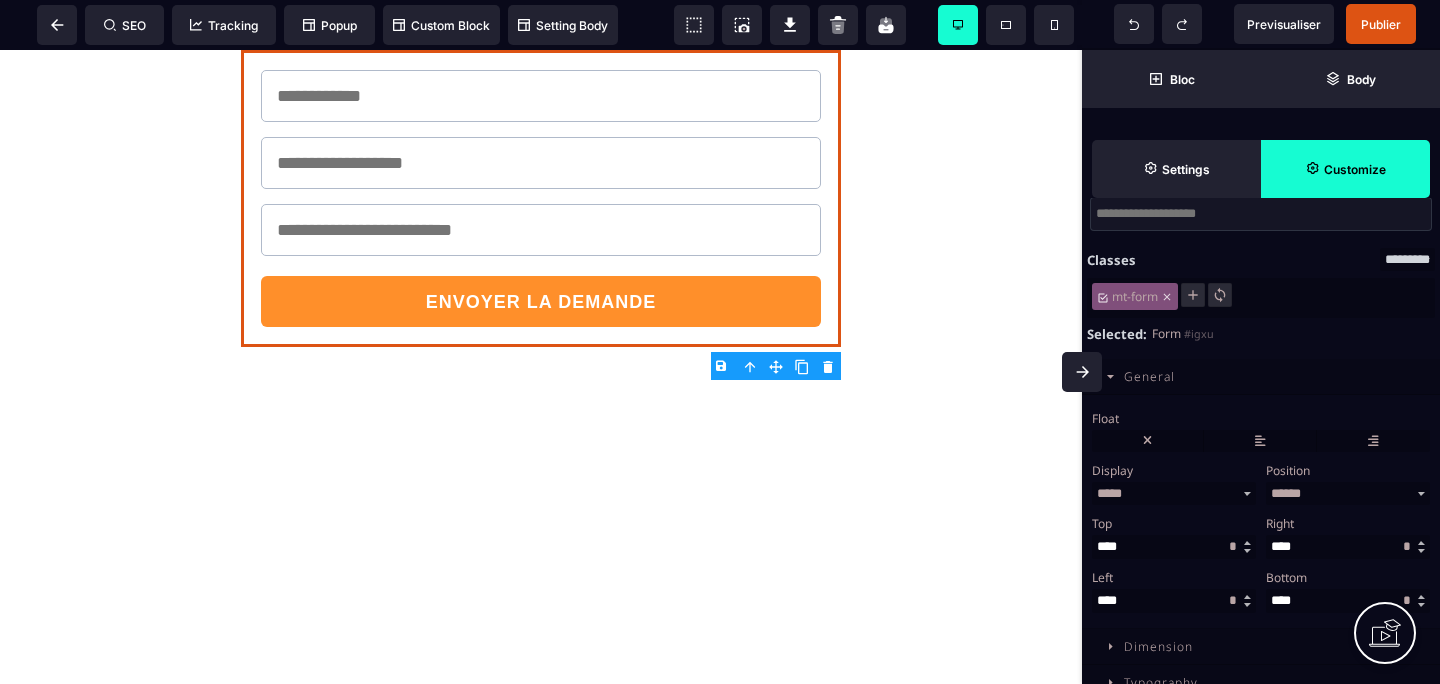 scroll, scrollTop: 0, scrollLeft: 0, axis: both 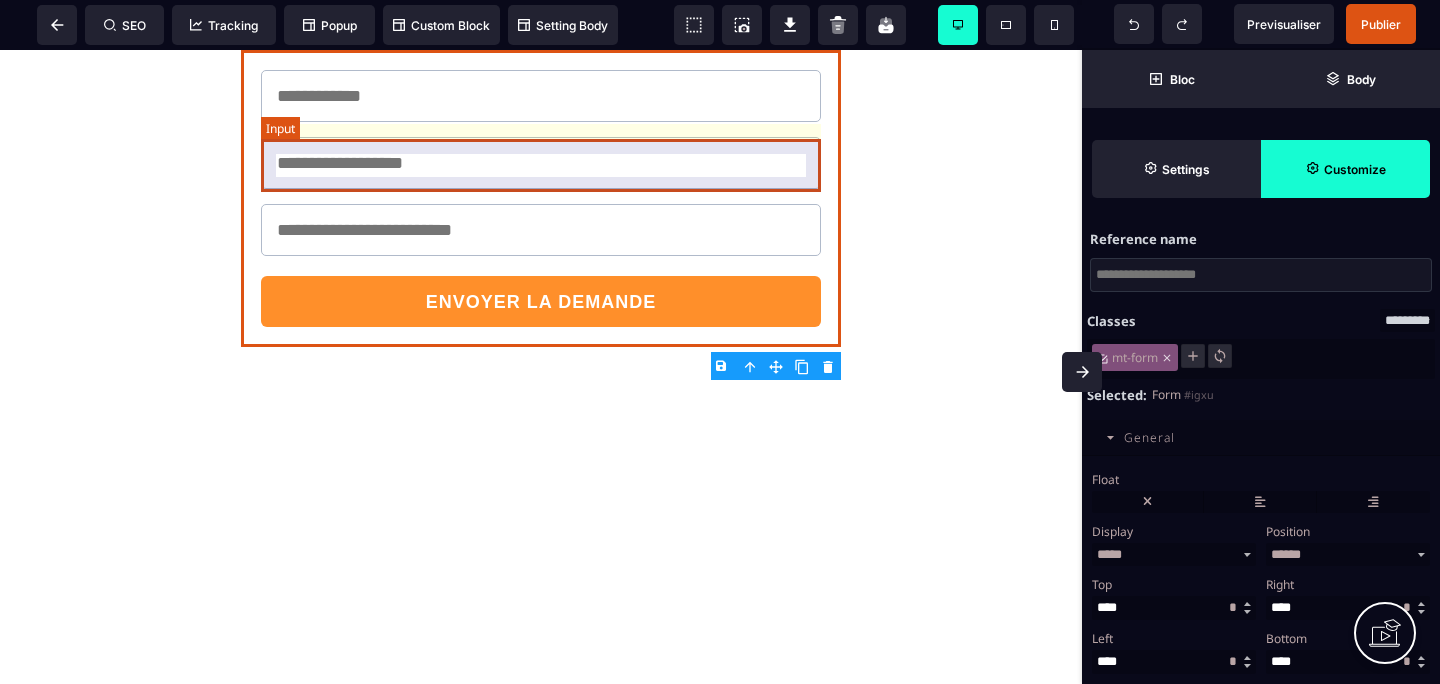 click at bounding box center [541, 163] 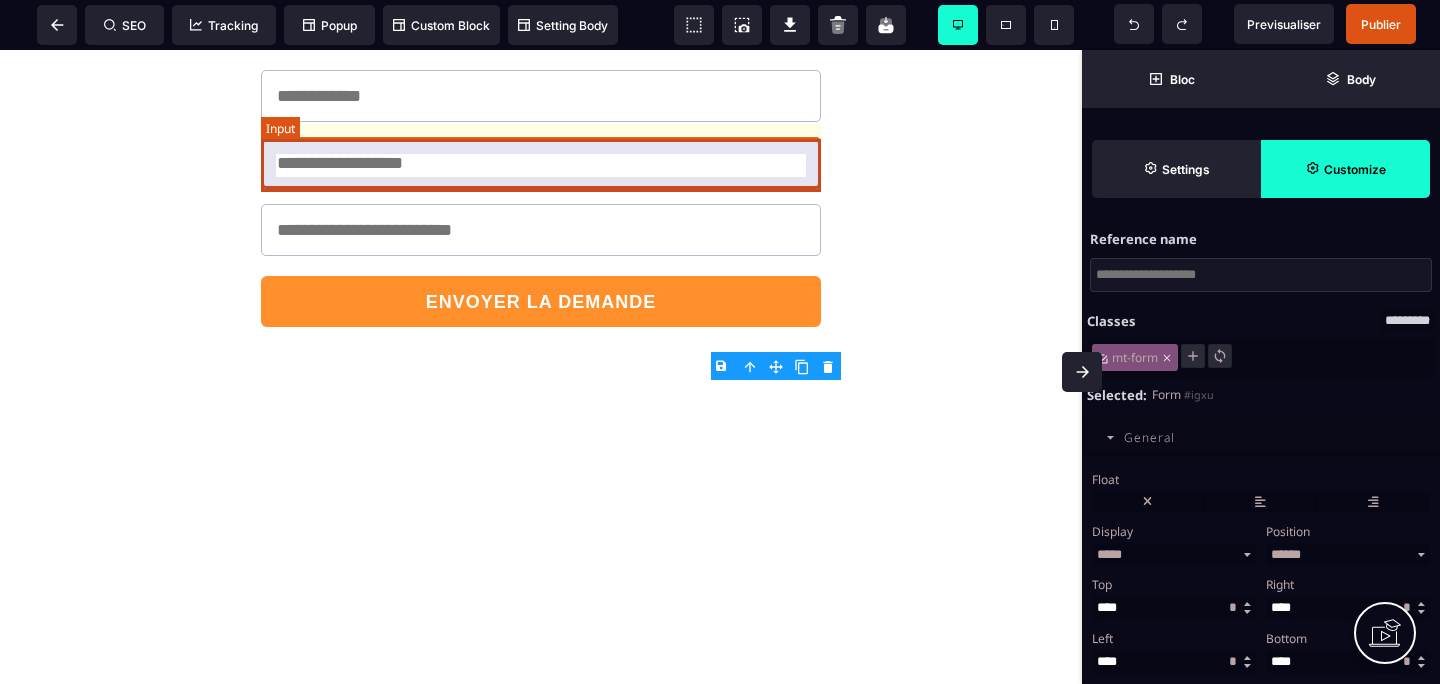 select on "*****" 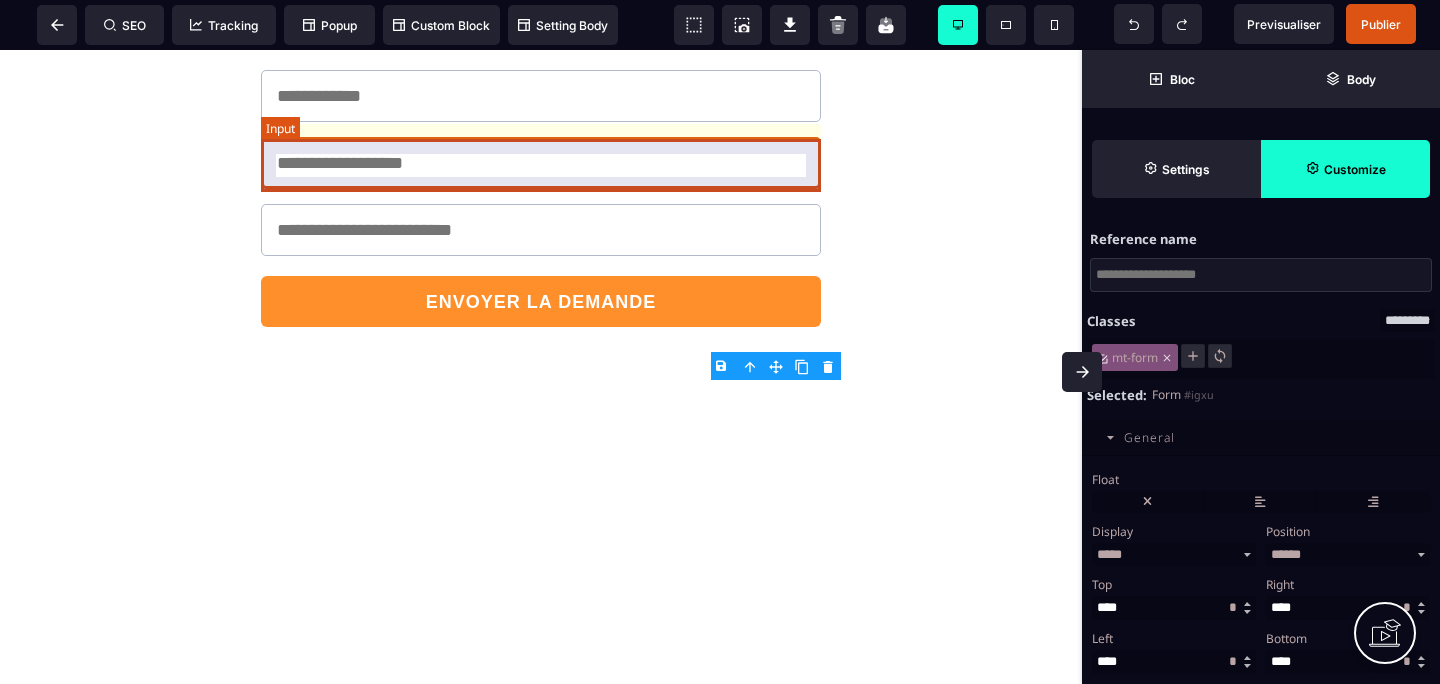 select on "**" 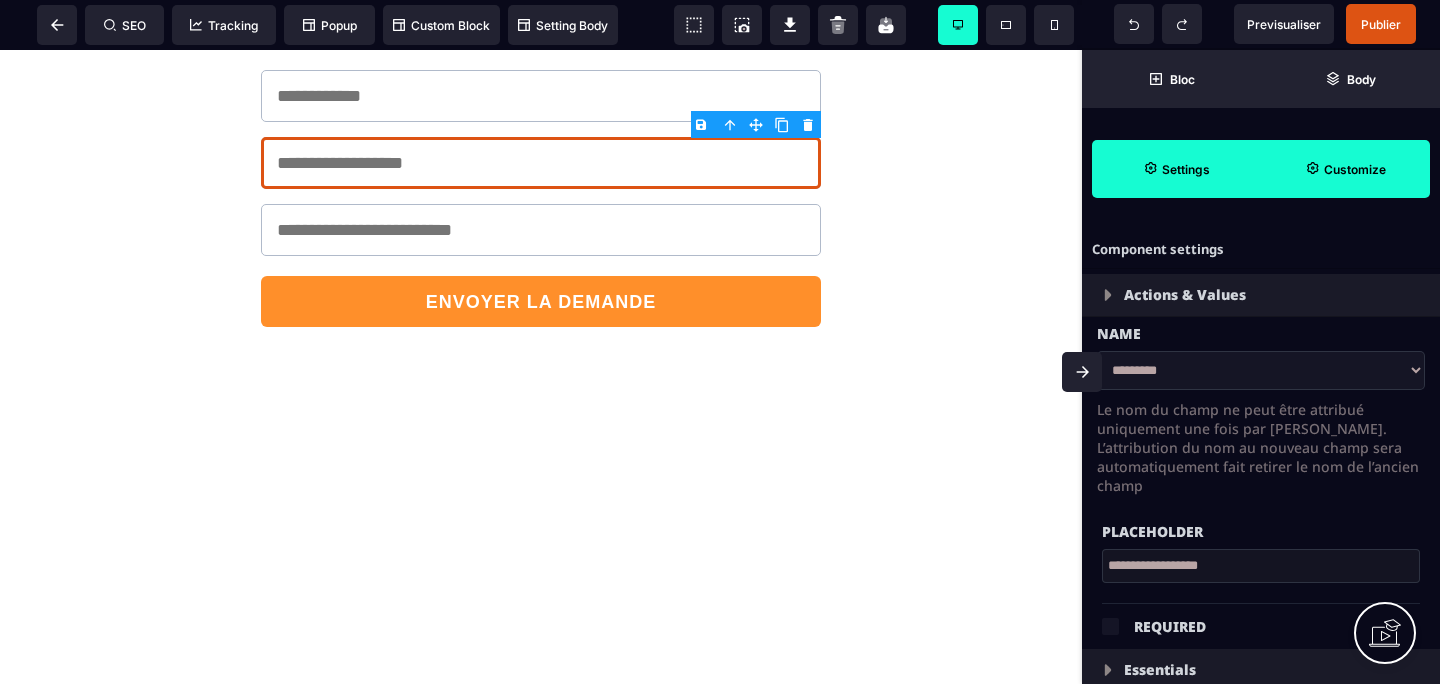 click on "ENVOYER LA DEMANDE" at bounding box center (541, 367) 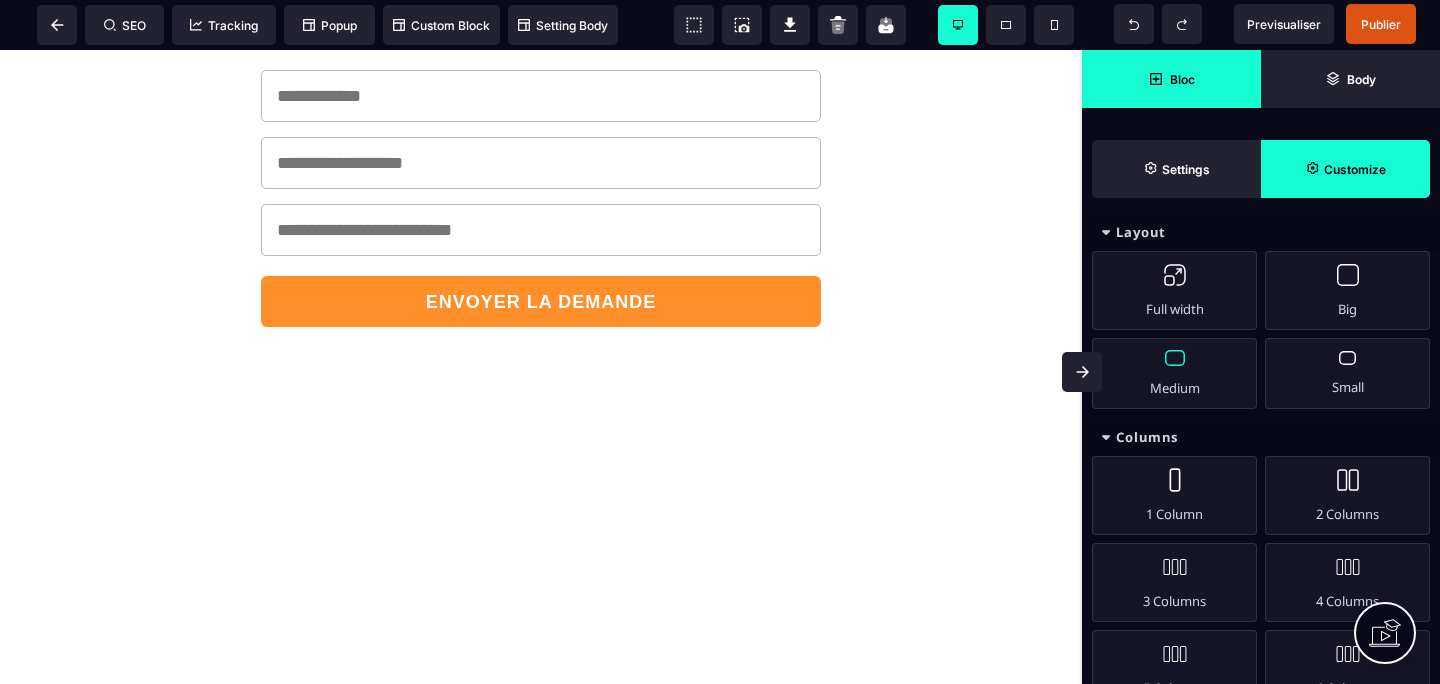 scroll, scrollTop: 18, scrollLeft: 0, axis: vertical 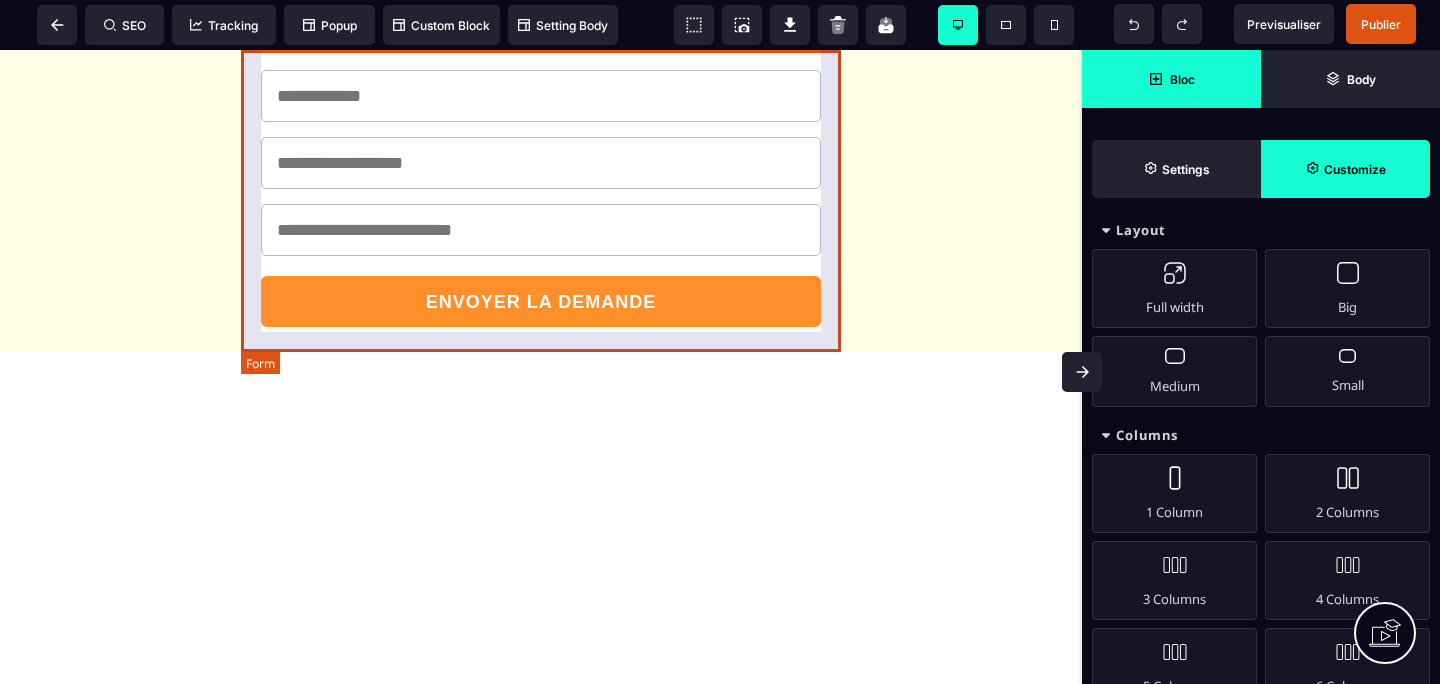 click on "ENVOYER LA DEMANDE" at bounding box center (541, 198) 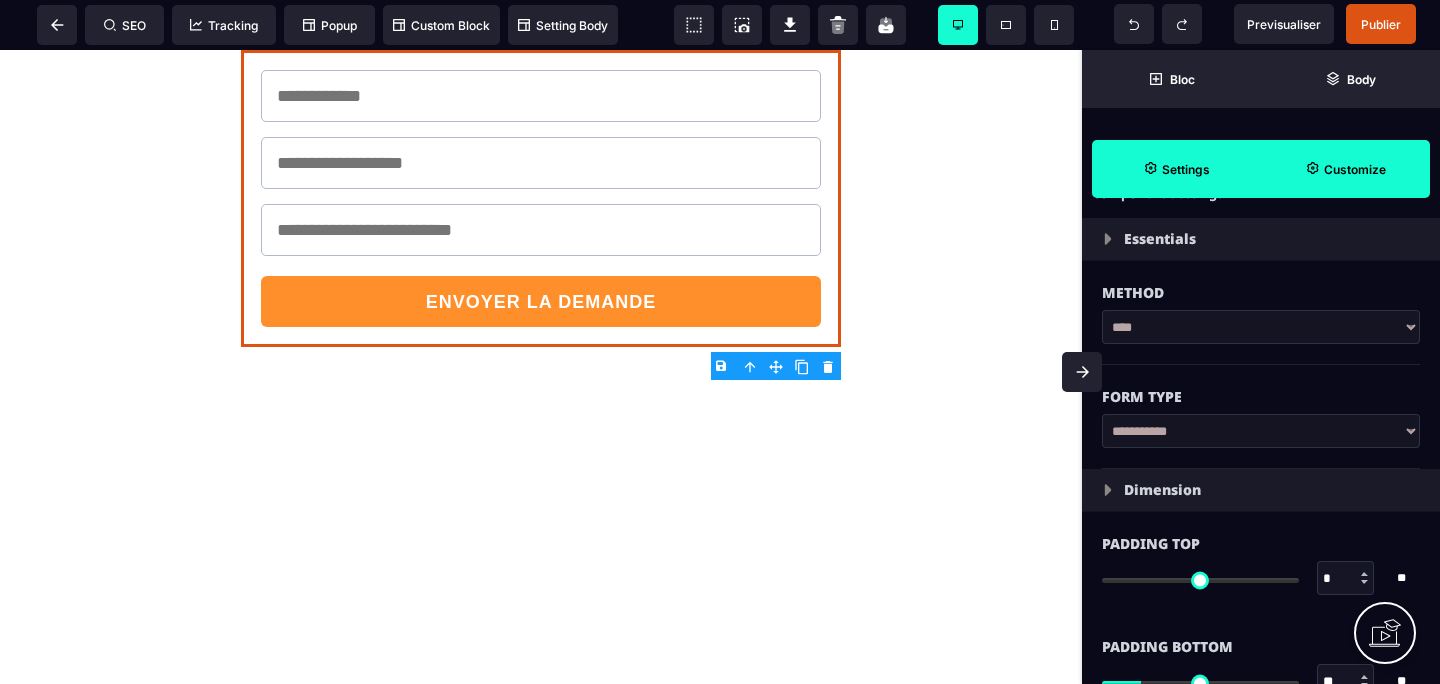 scroll, scrollTop: 67, scrollLeft: 0, axis: vertical 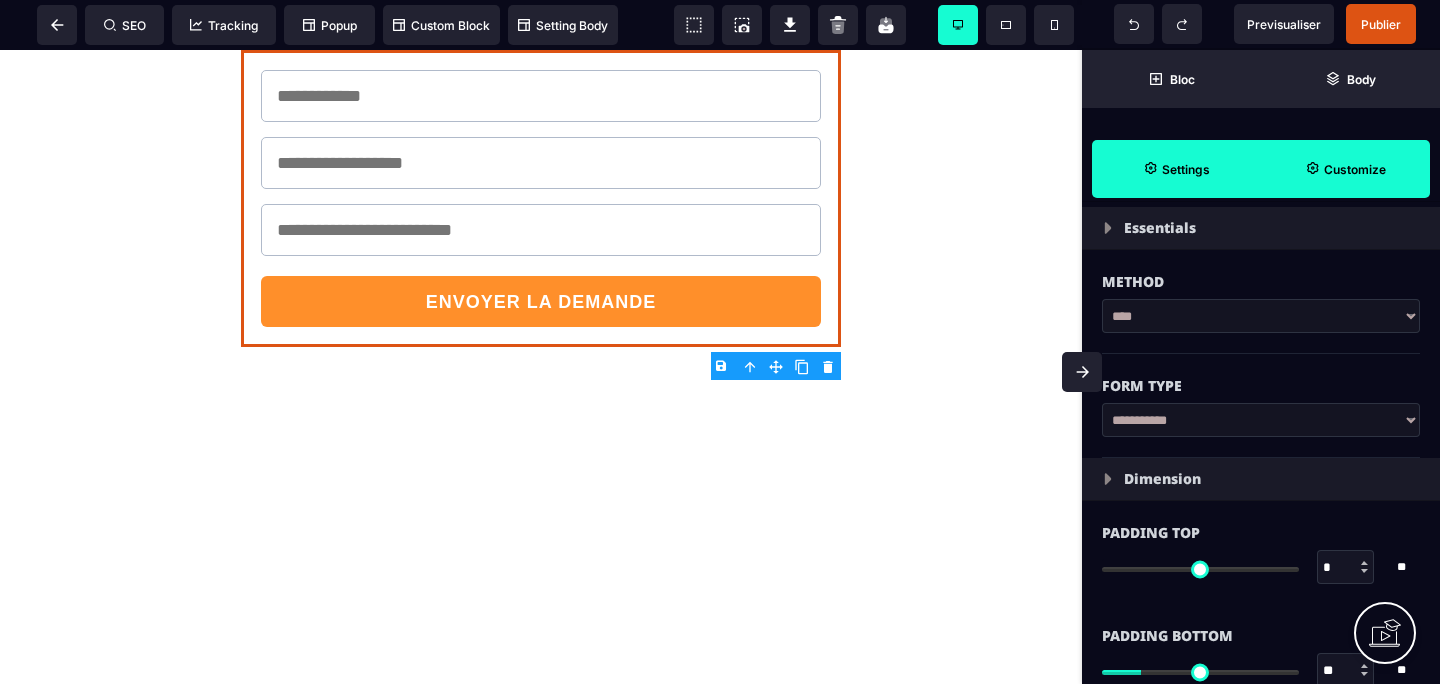 click on "****" at bounding box center (1261, 316) 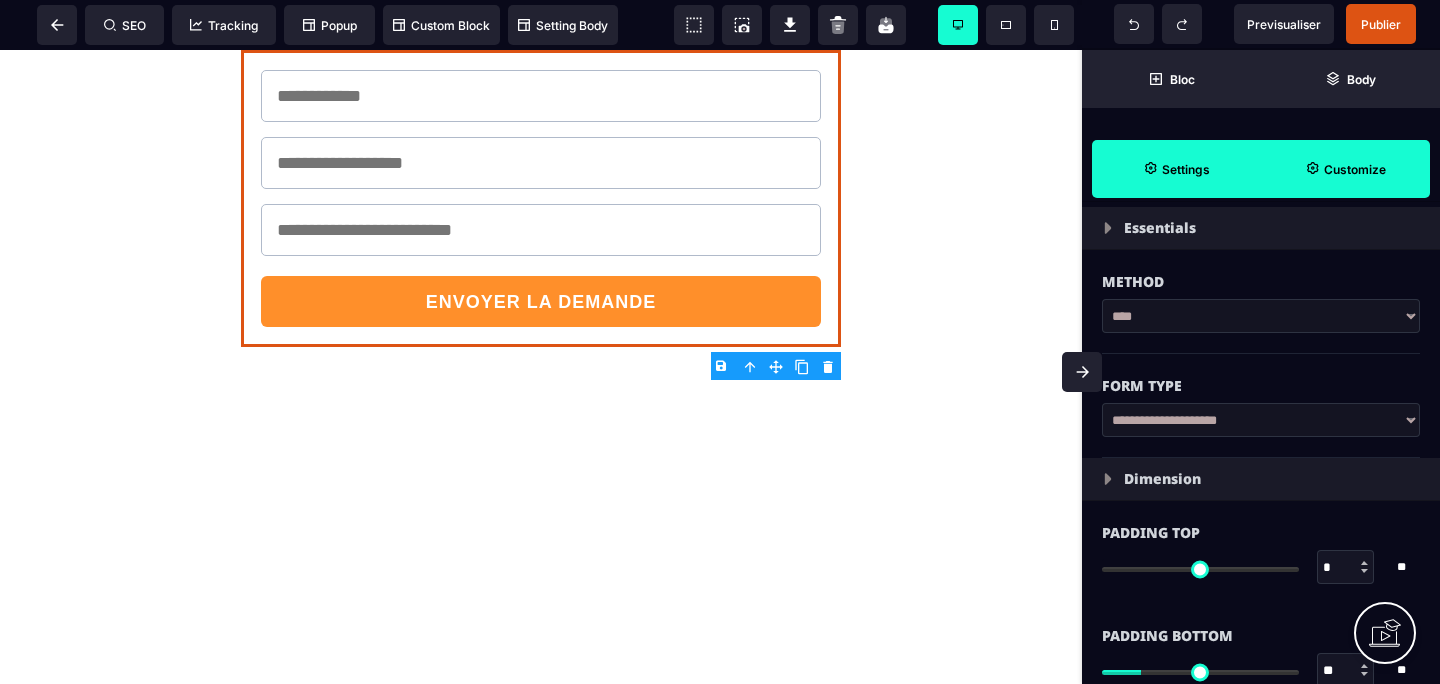 click on "**********" at bounding box center [1261, 420] 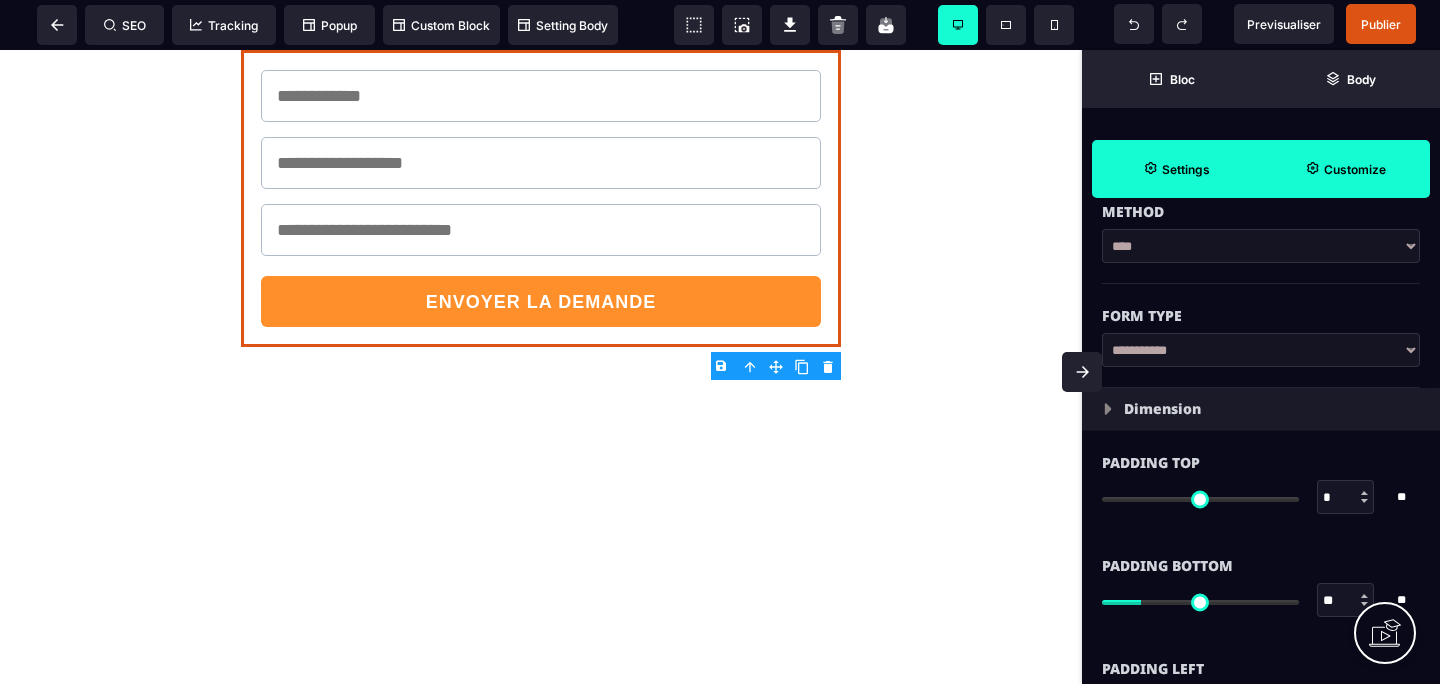 scroll, scrollTop: 138, scrollLeft: 0, axis: vertical 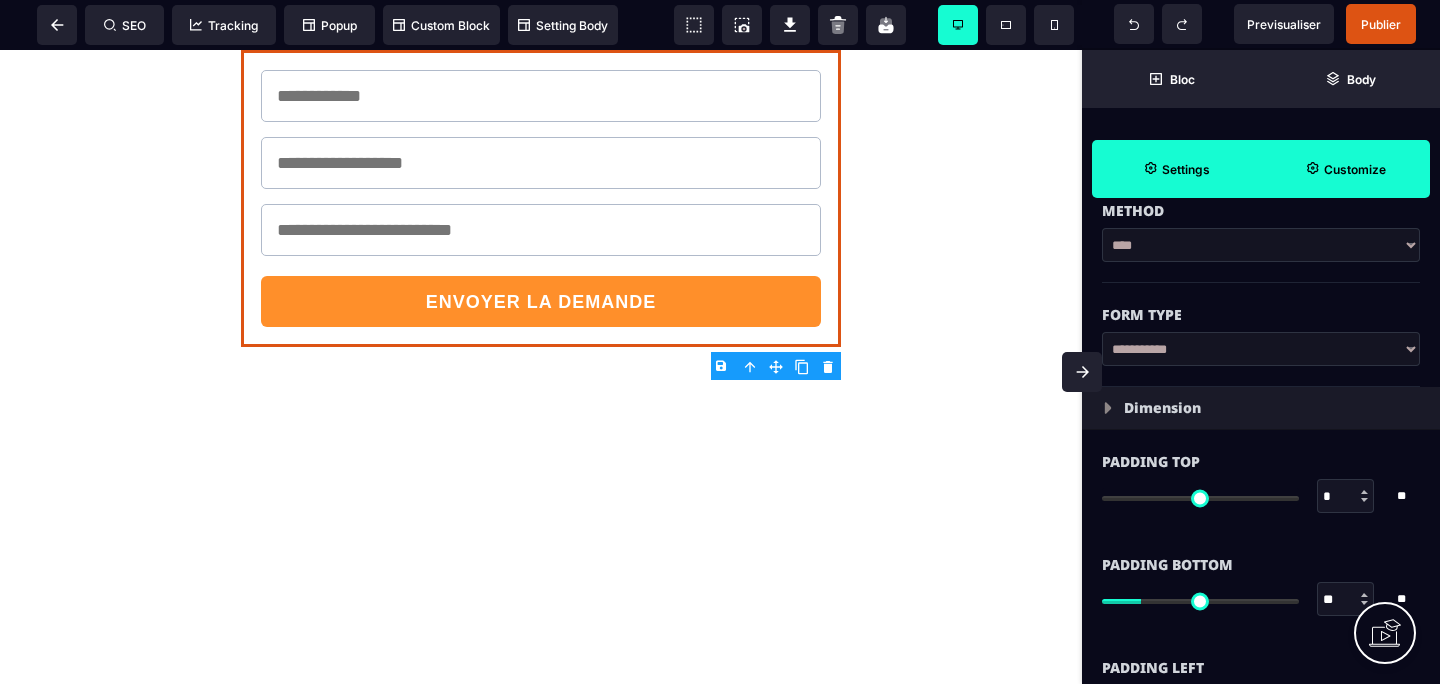 click on "Dimension" at bounding box center (1162, 408) 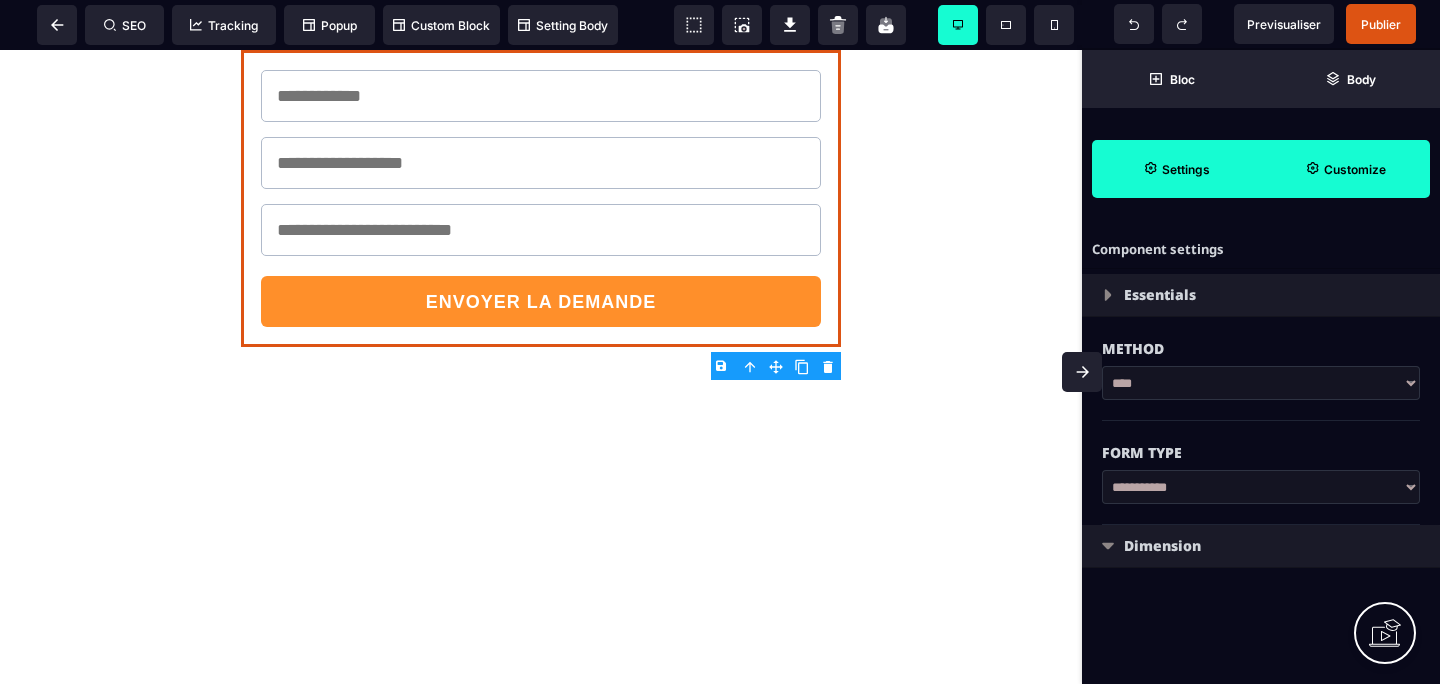 click on "Dimension" at bounding box center (1261, 546) 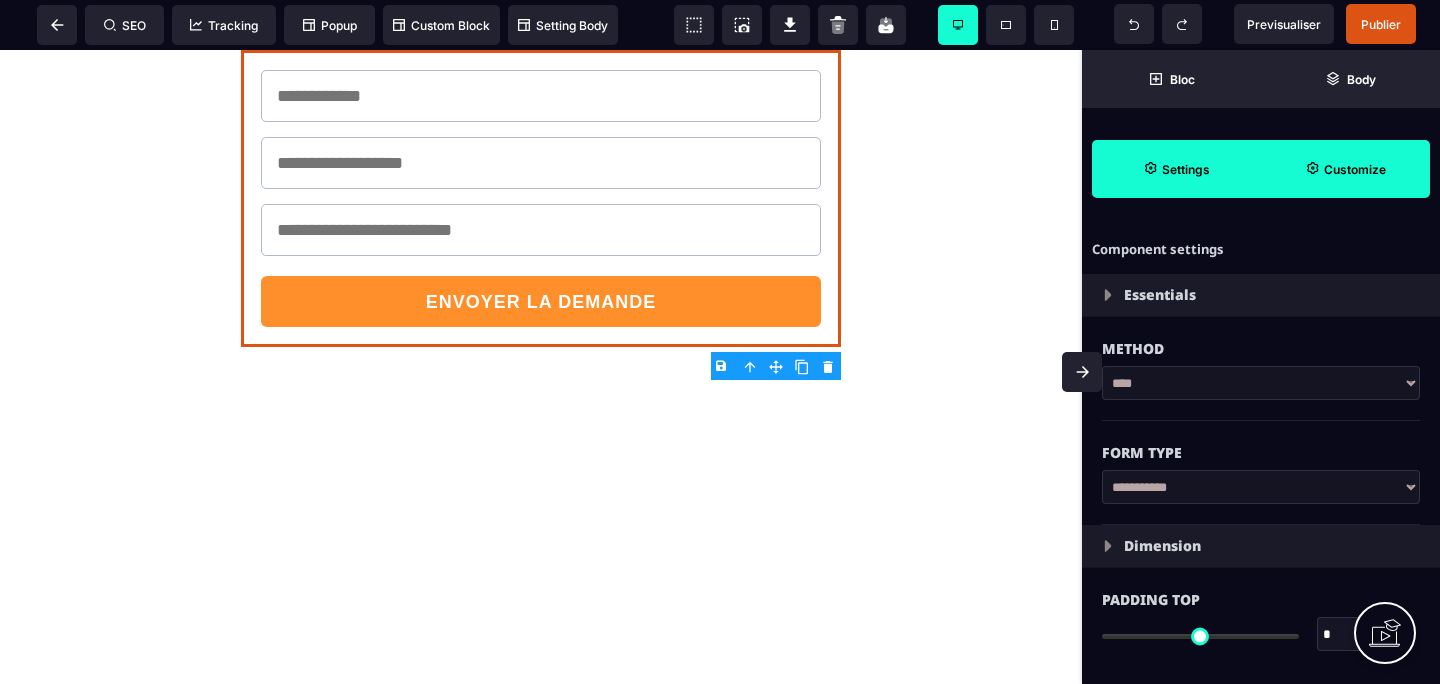 type on "*" 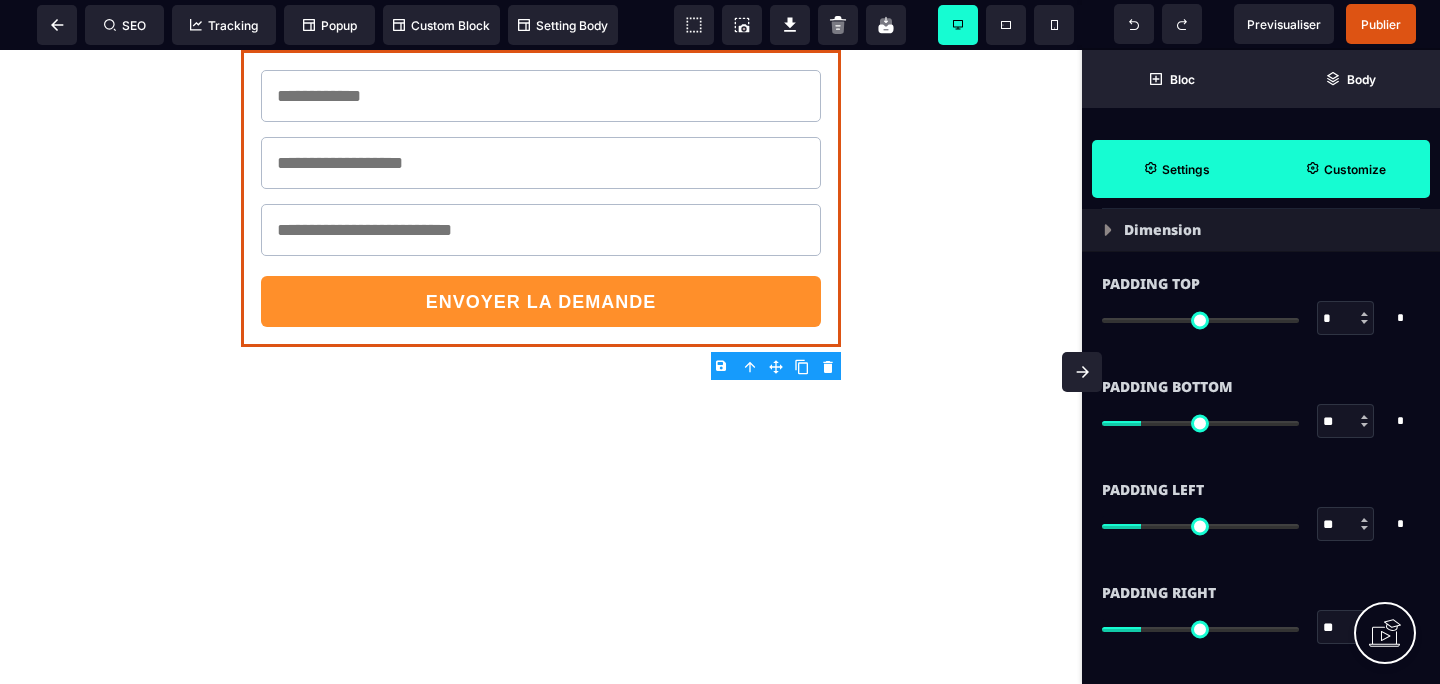 scroll, scrollTop: 0, scrollLeft: 0, axis: both 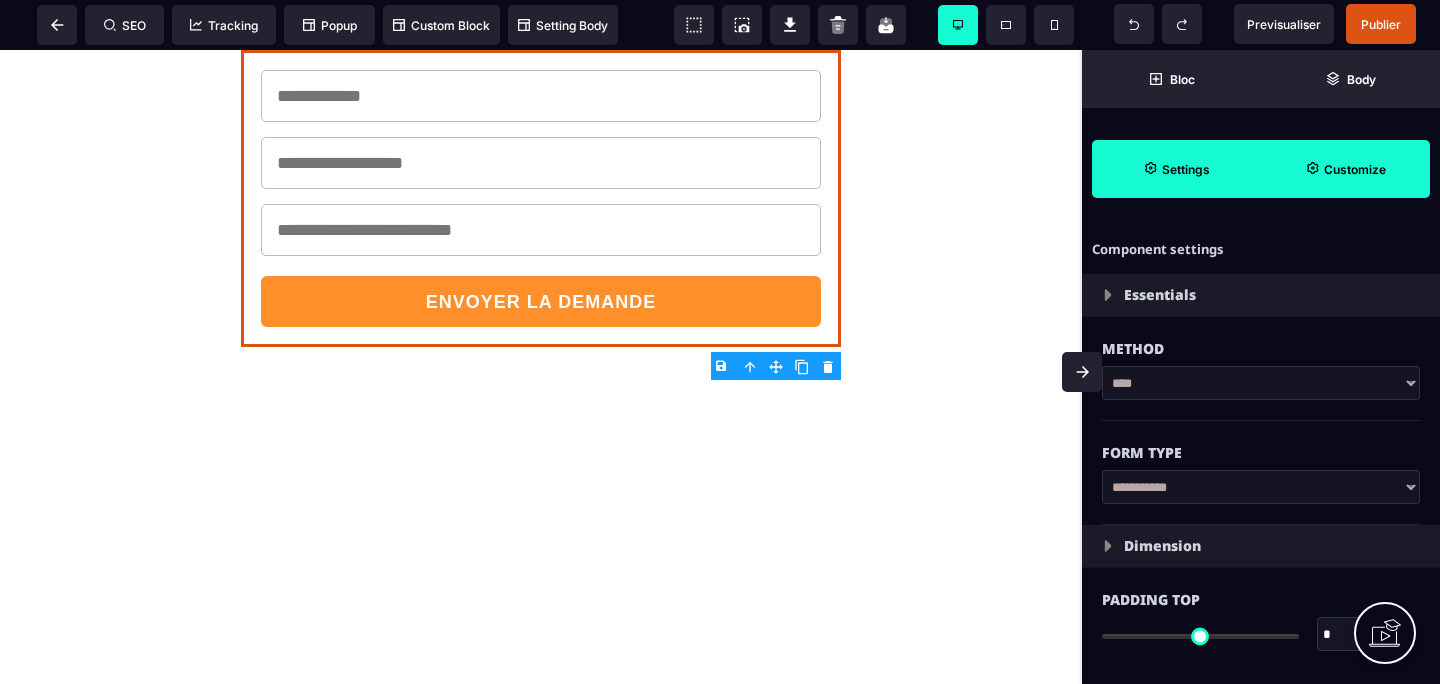 click on "ENVOYER LA DEMANDE" at bounding box center [541, 367] 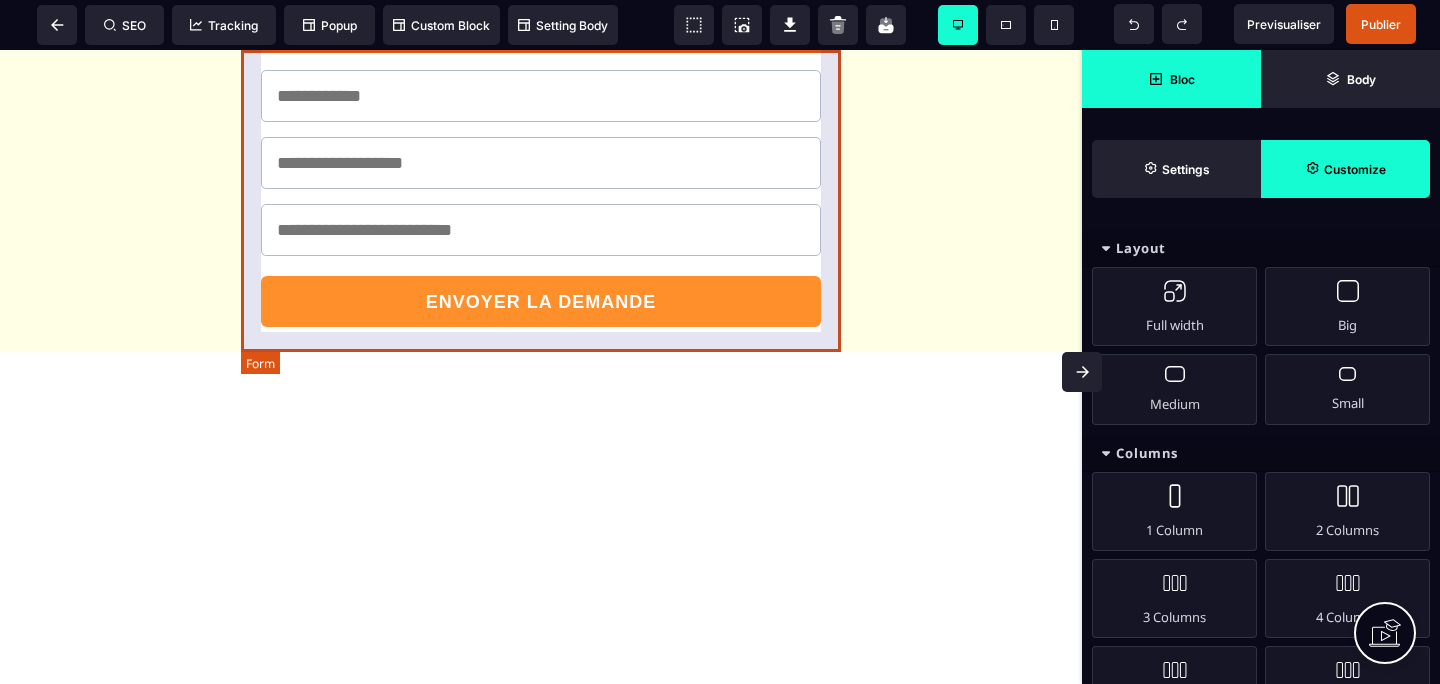 click on "ENVOYER LA DEMANDE" at bounding box center (541, 198) 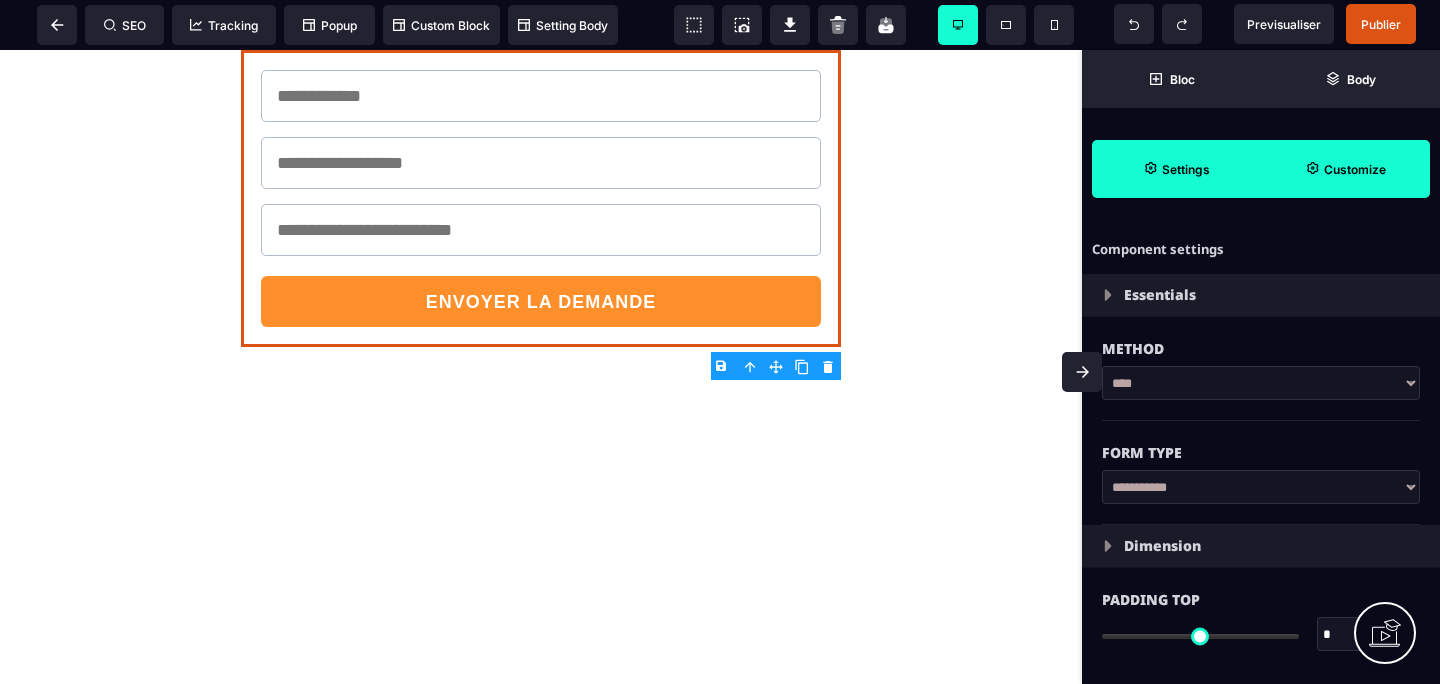 click 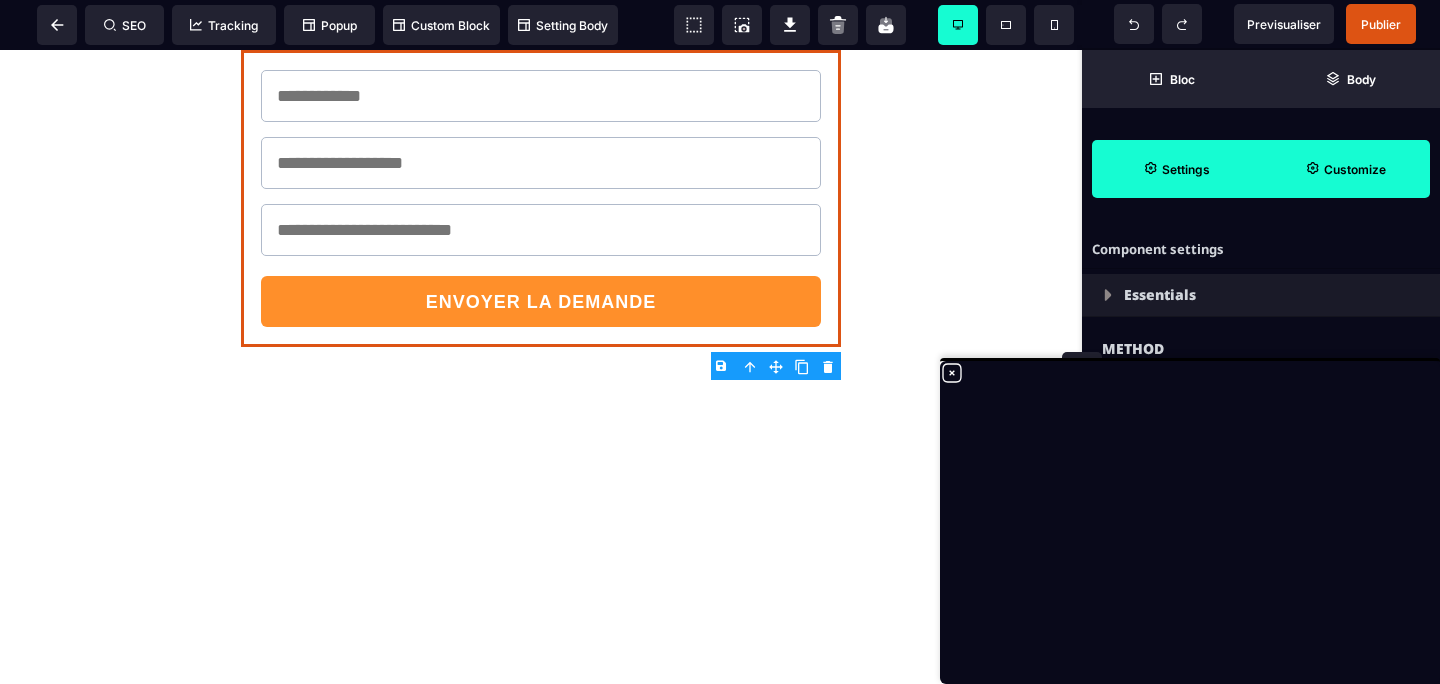 click 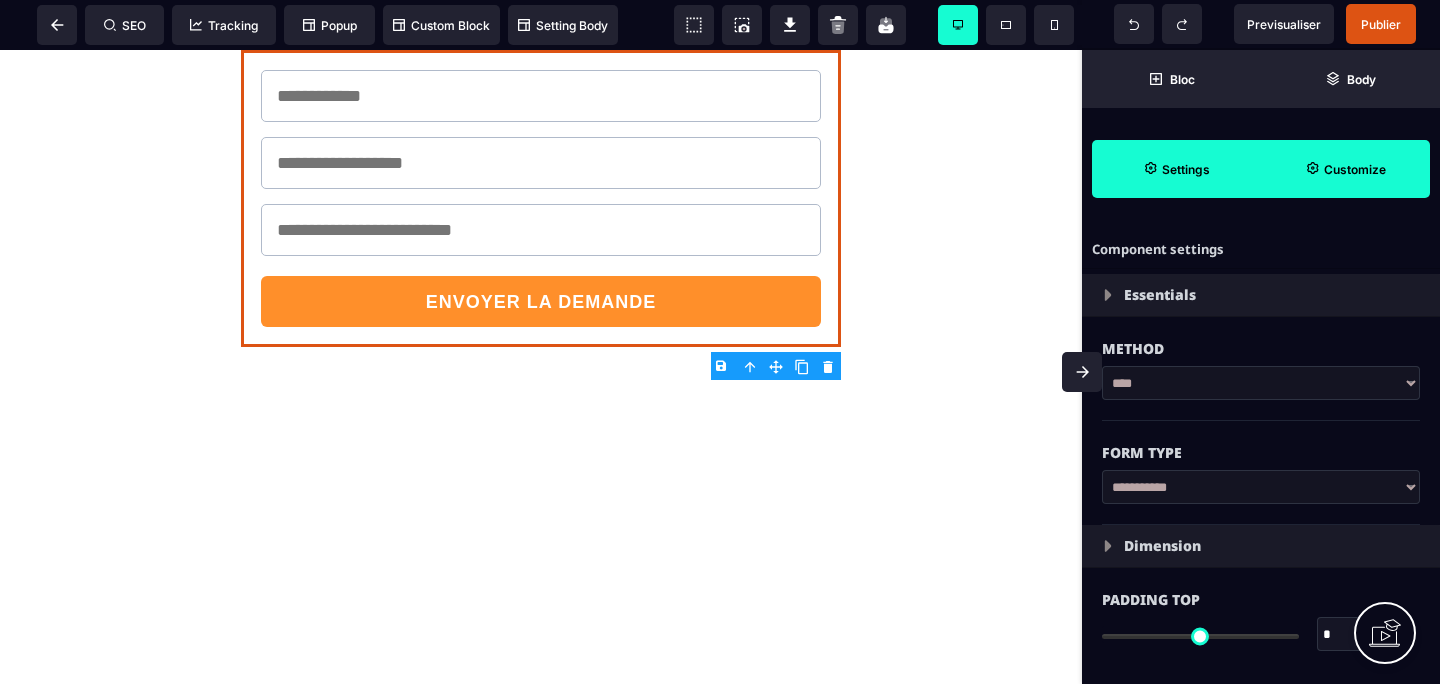 click on "ENVOYER LA DEMANDE" at bounding box center (541, 367) 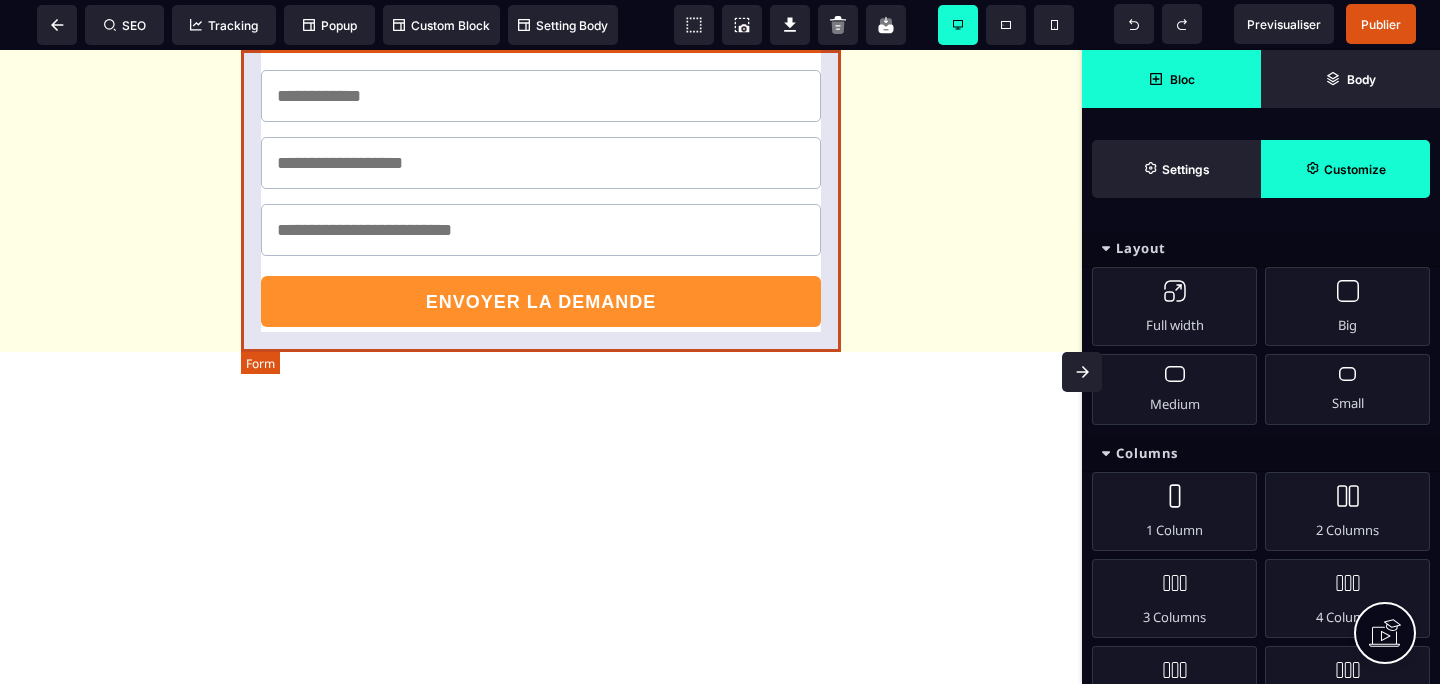 click on "ENVOYER LA DEMANDE" at bounding box center [541, 198] 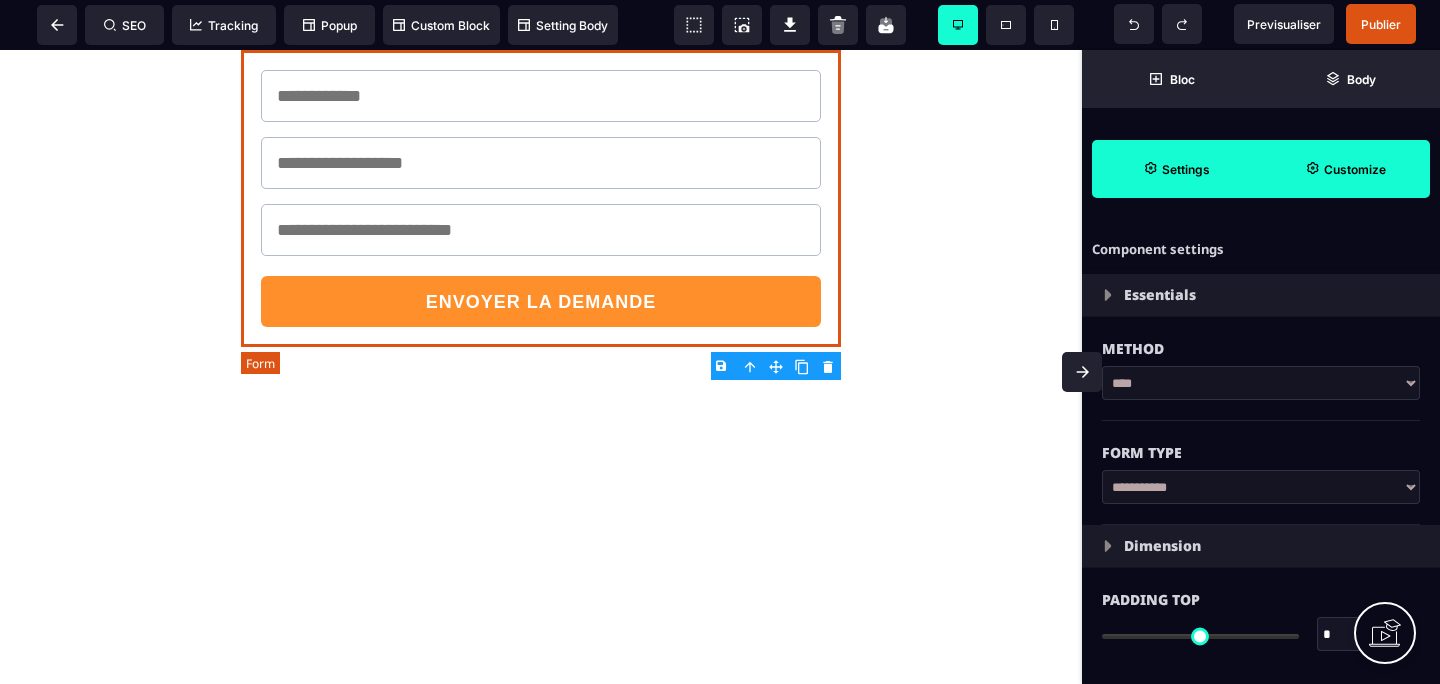 click on "ENVOYER LA DEMANDE" at bounding box center (541, 198) 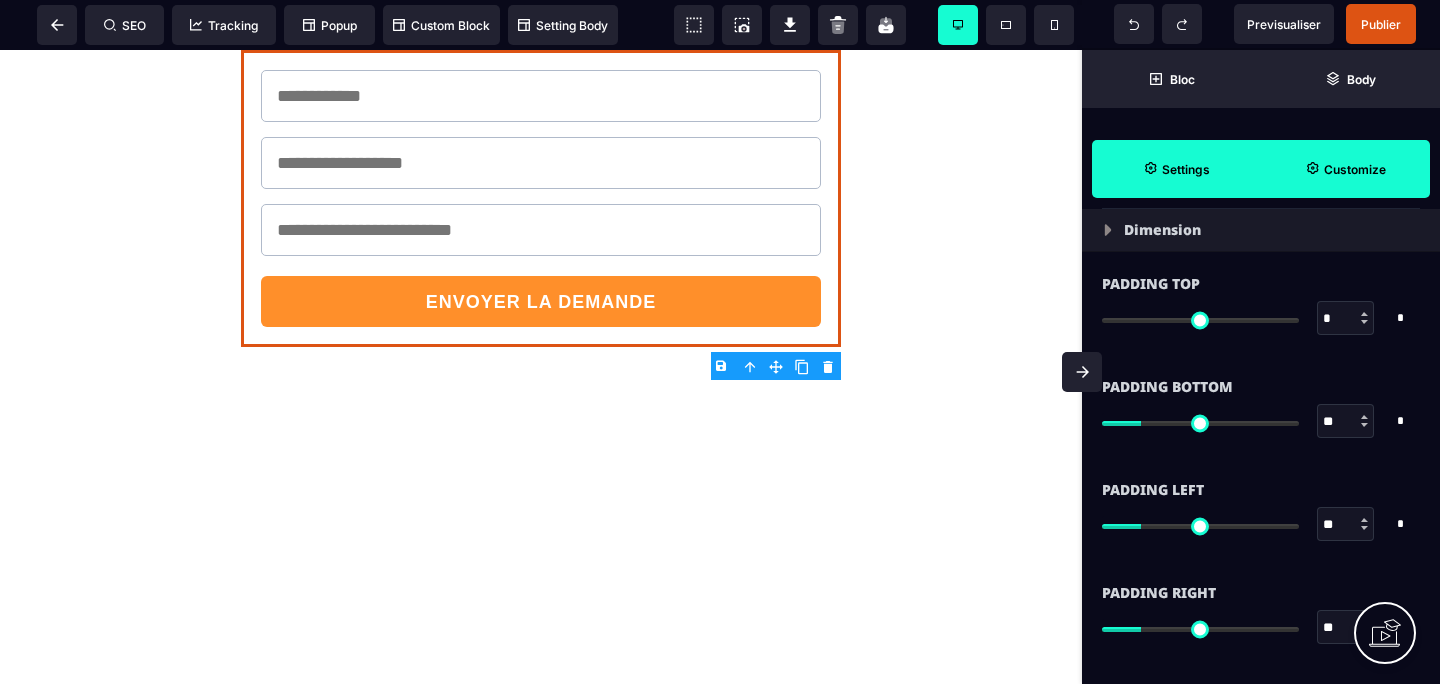 scroll, scrollTop: 0, scrollLeft: 0, axis: both 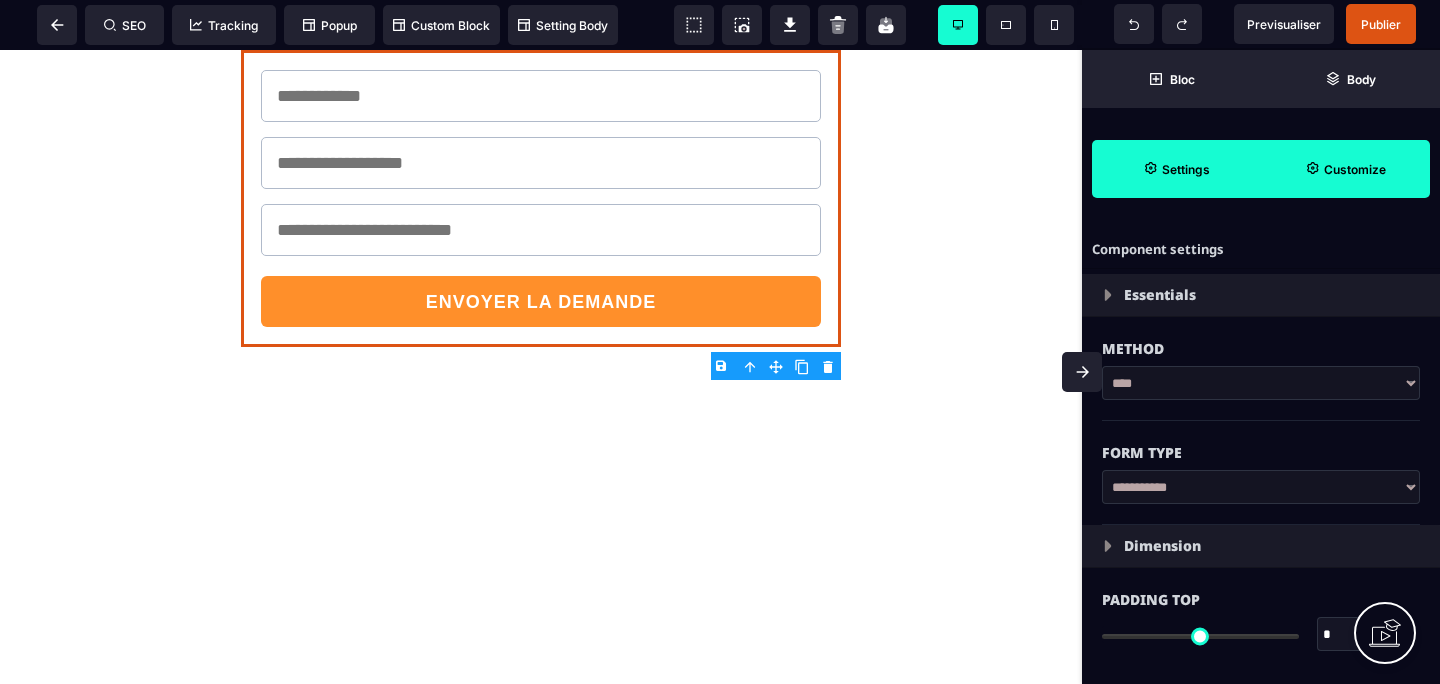 click on "Component settings" at bounding box center (1261, 249) 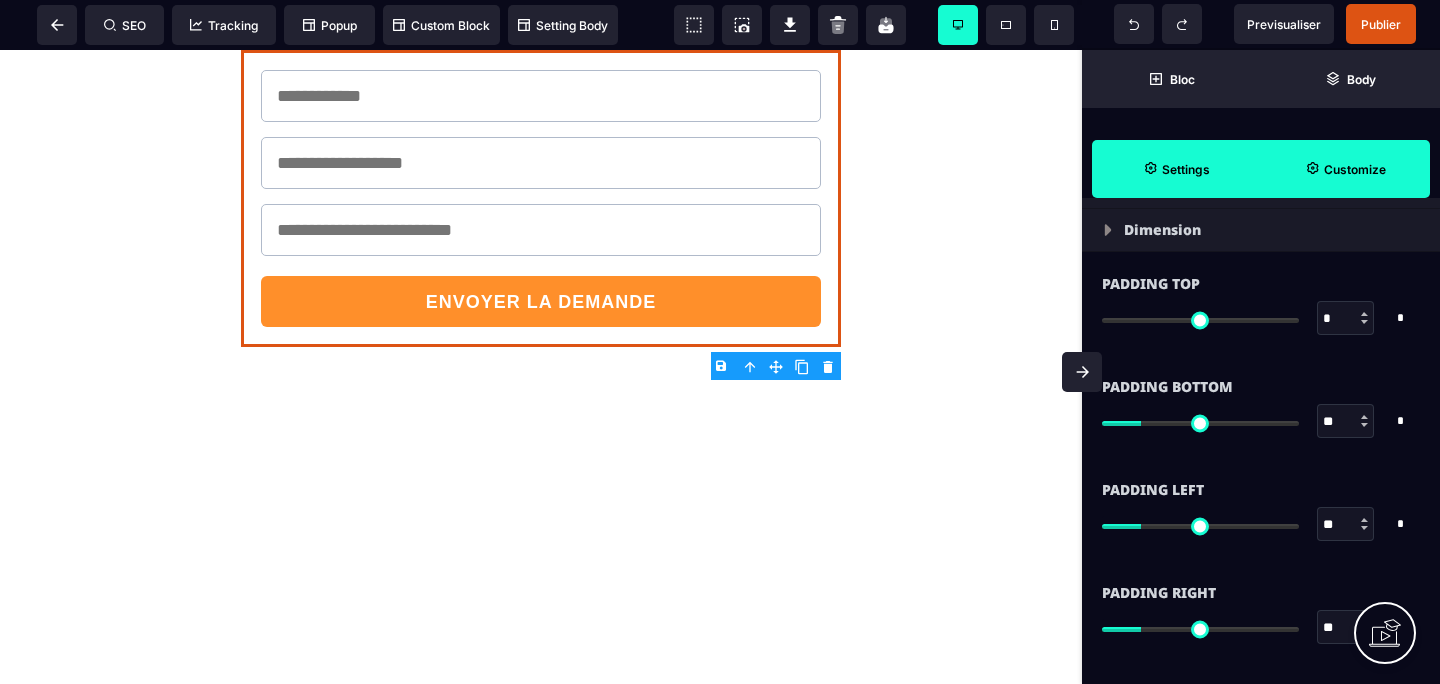 scroll, scrollTop: 0, scrollLeft: 0, axis: both 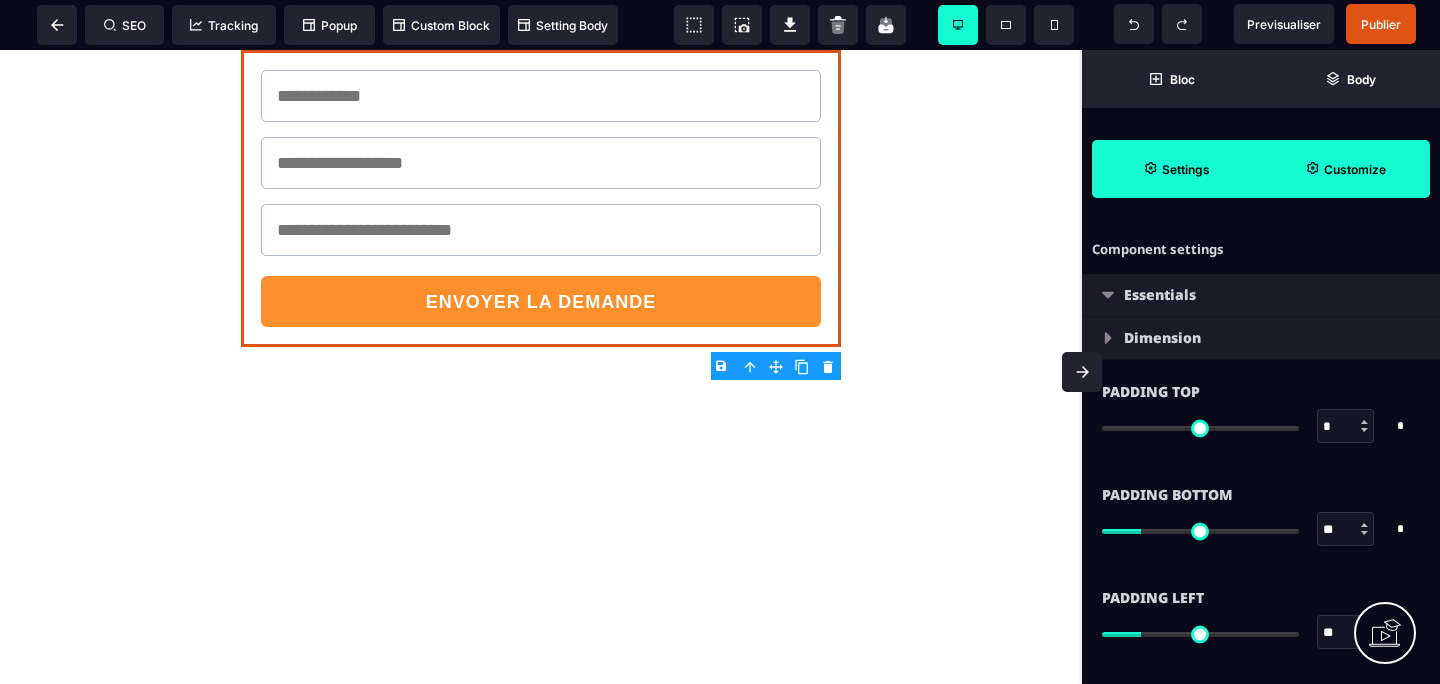 click at bounding box center [1097, 342] 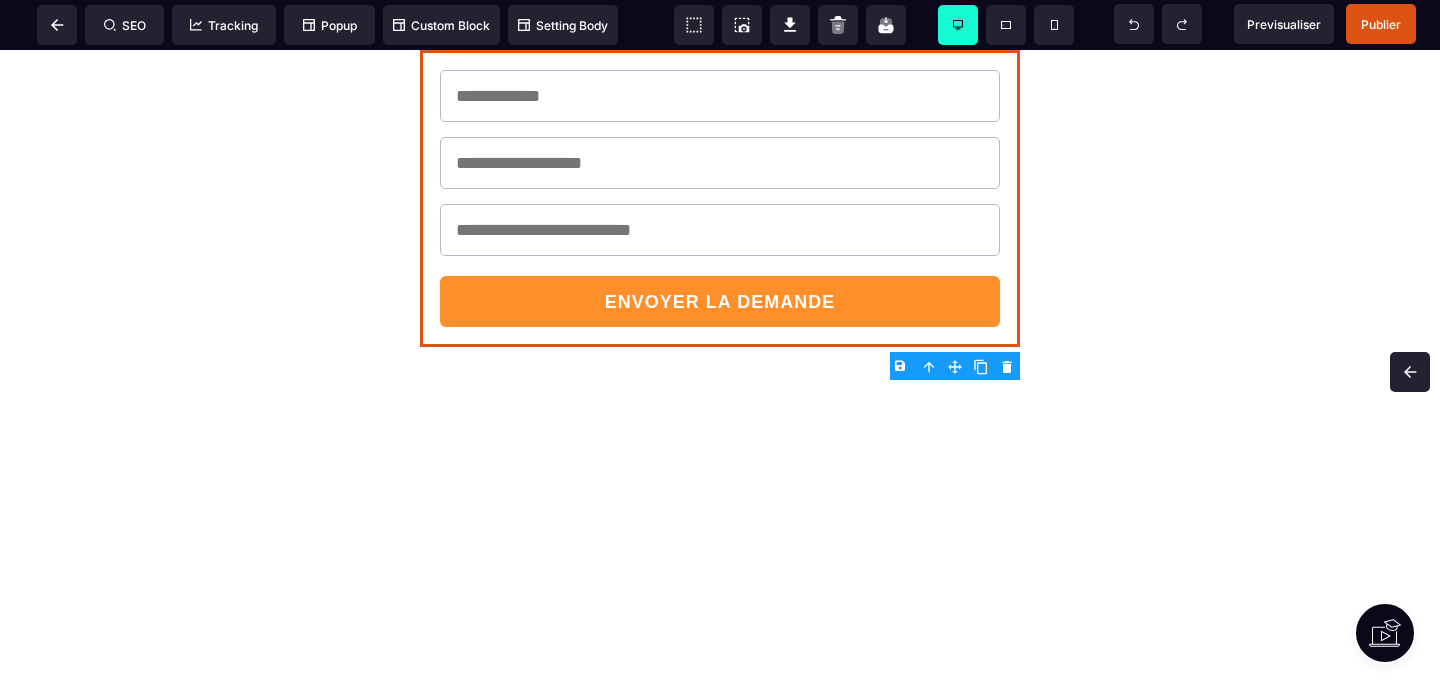 click at bounding box center [1410, 372] 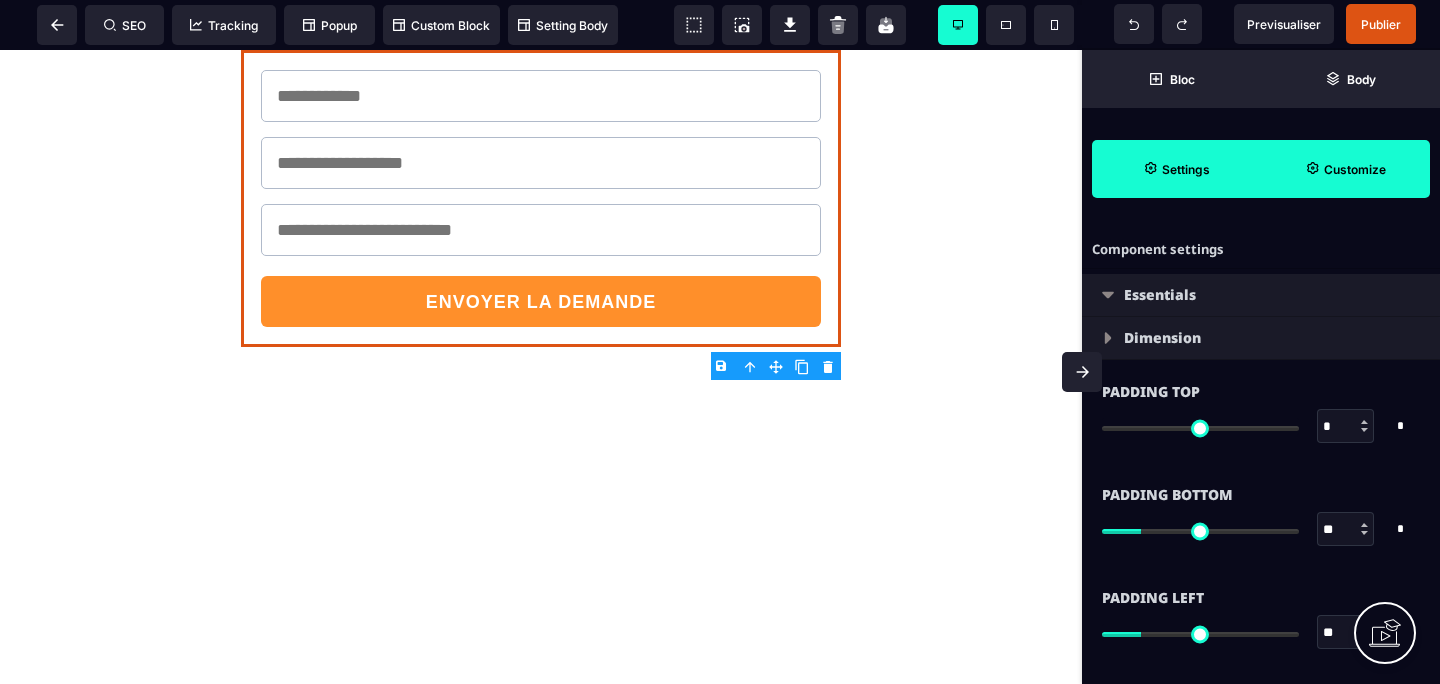 click on "Essentials" at bounding box center (1160, 295) 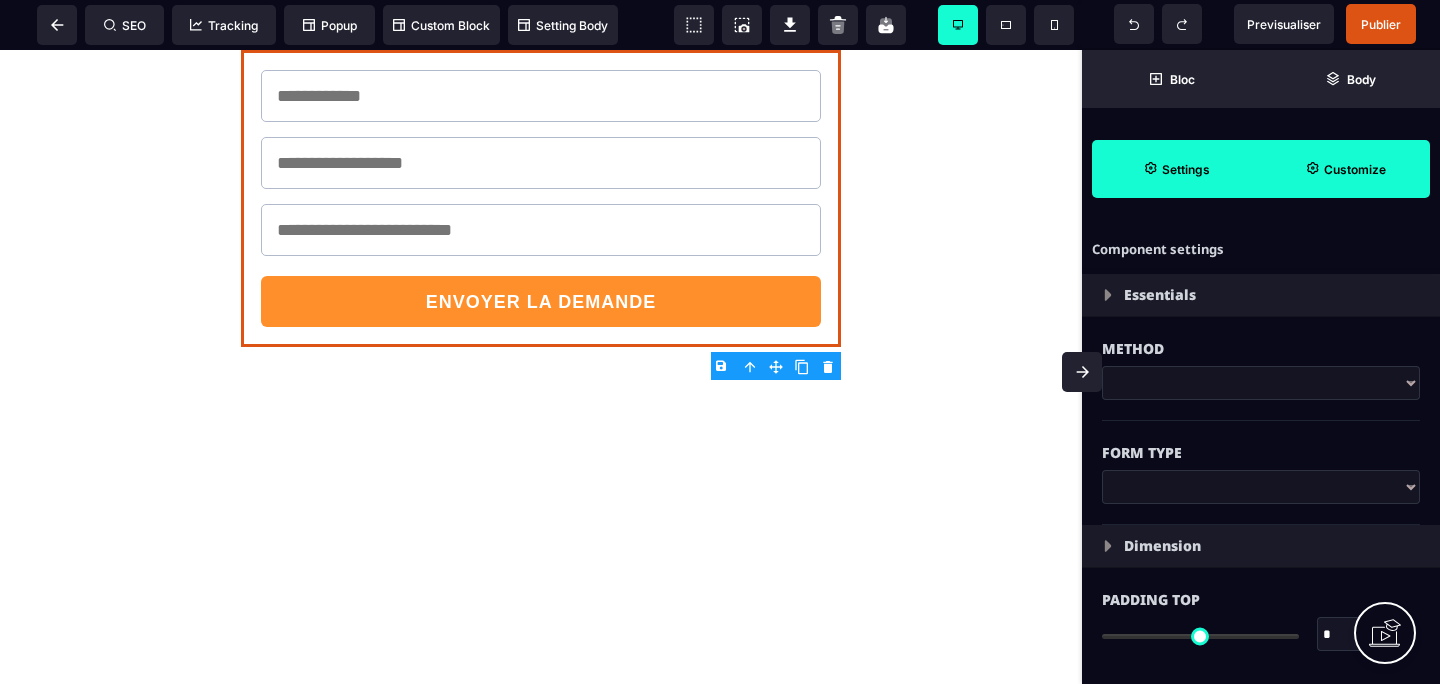 click on "****" at bounding box center [1261, 383] 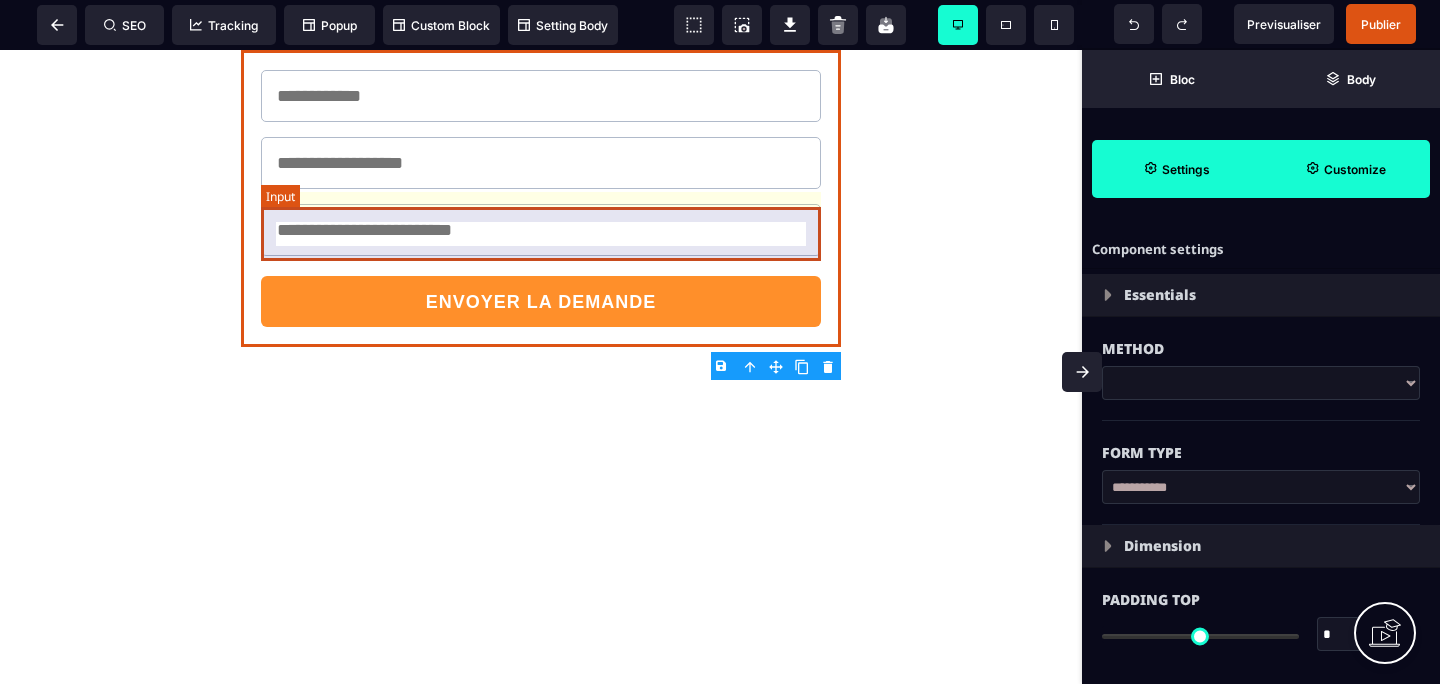 click at bounding box center (541, 230) 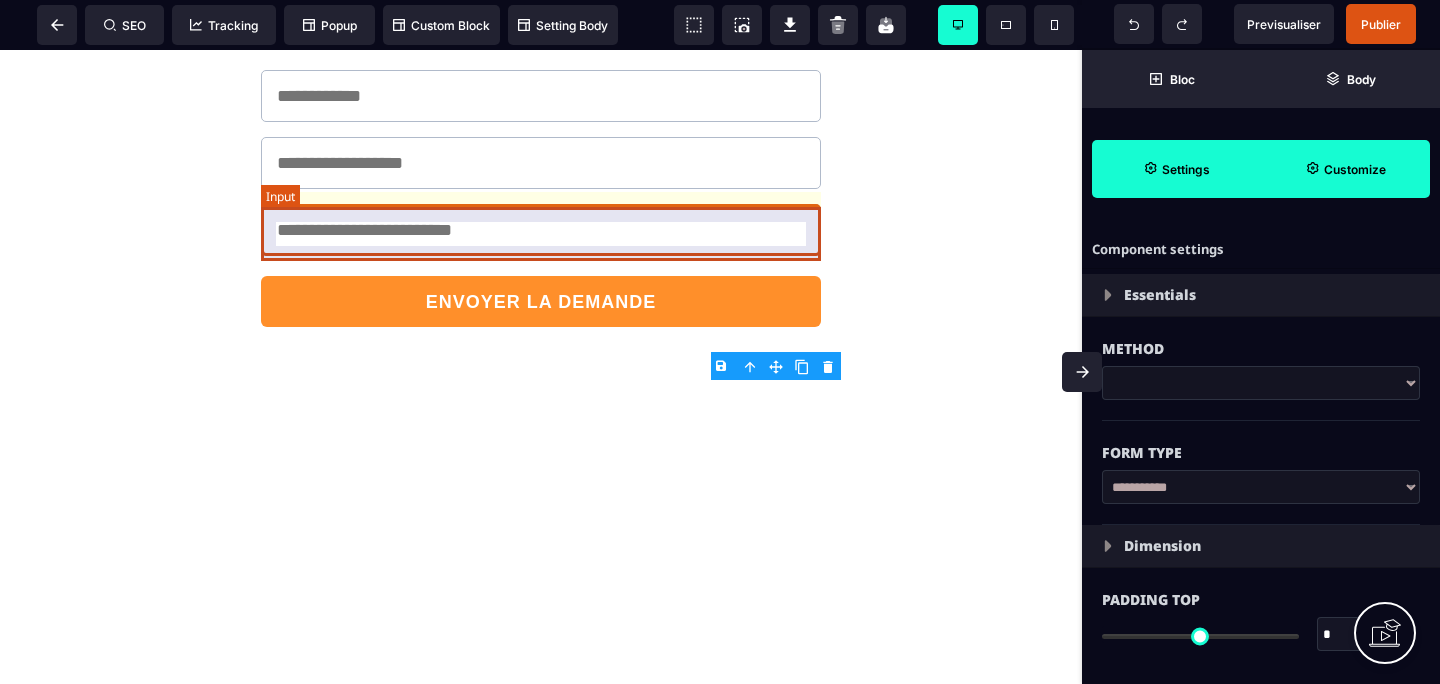 select on "*****" 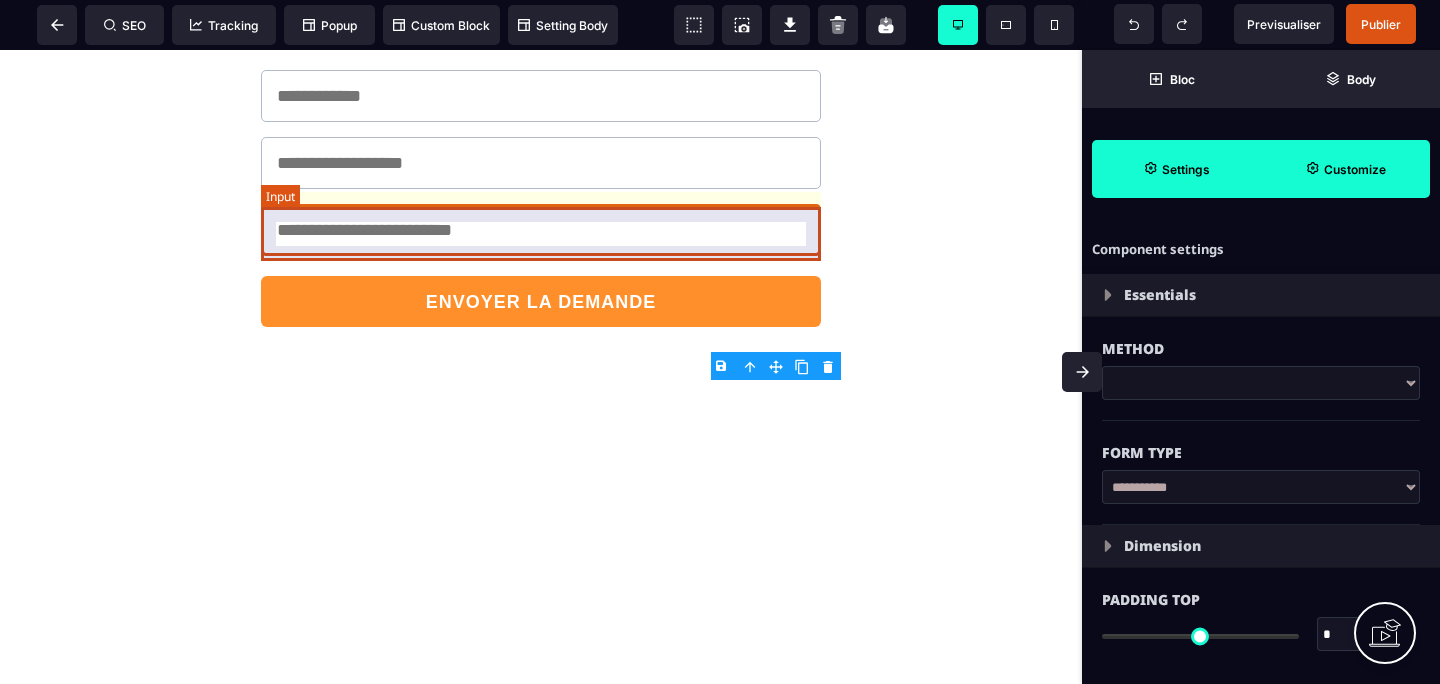 select on "**" 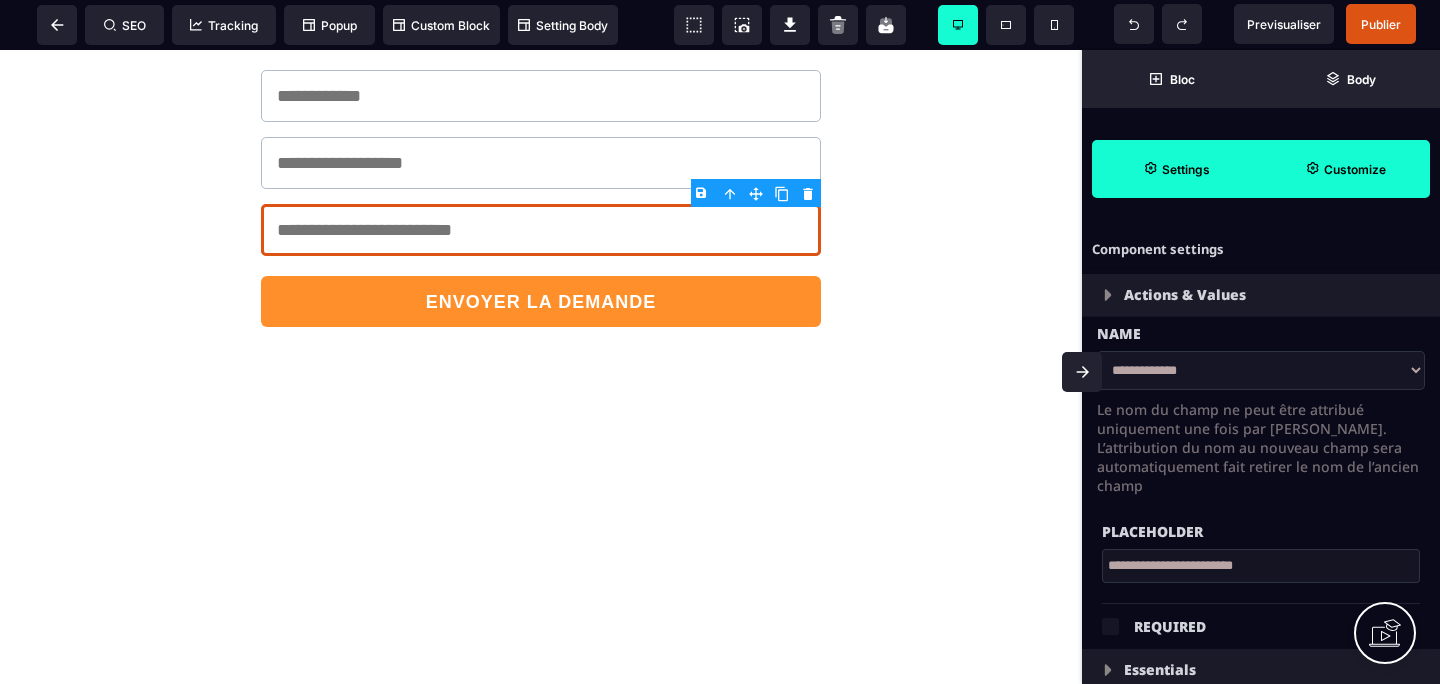 click on "Actions & Values" at bounding box center (1261, 295) 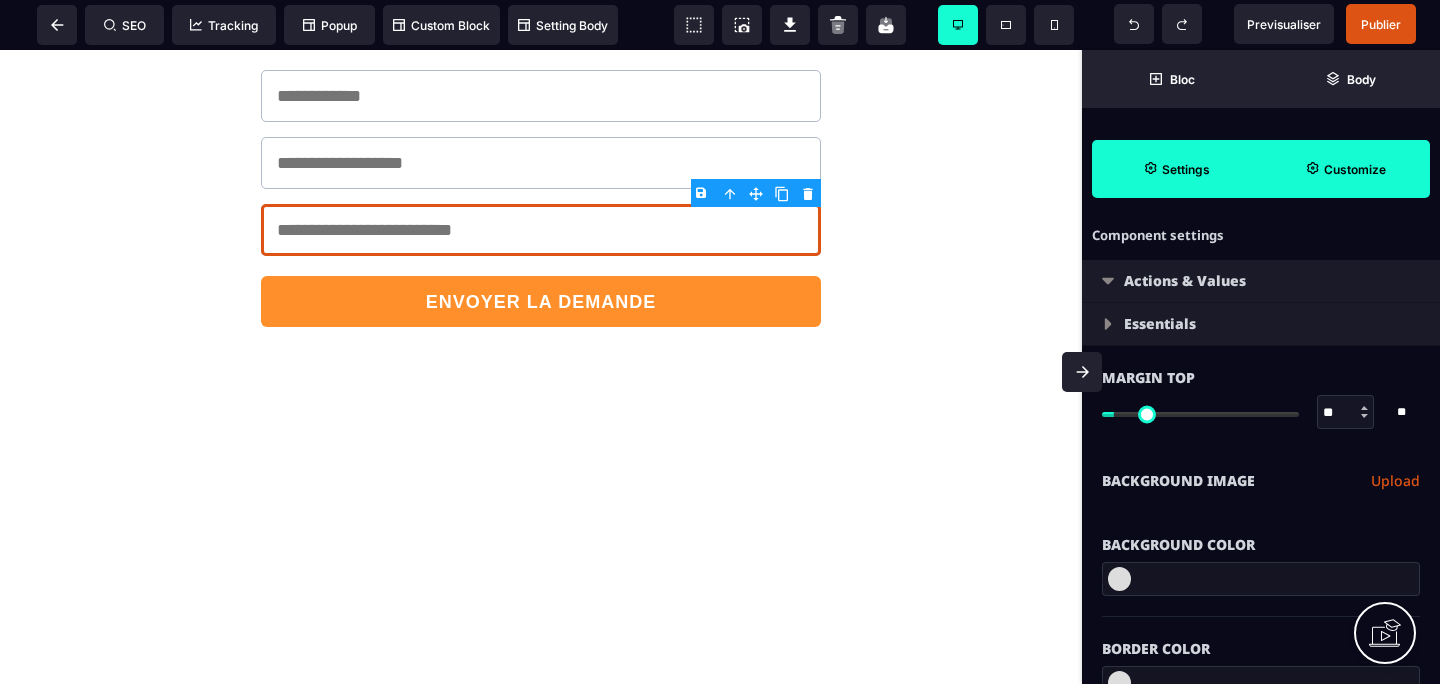 scroll, scrollTop: 0, scrollLeft: 0, axis: both 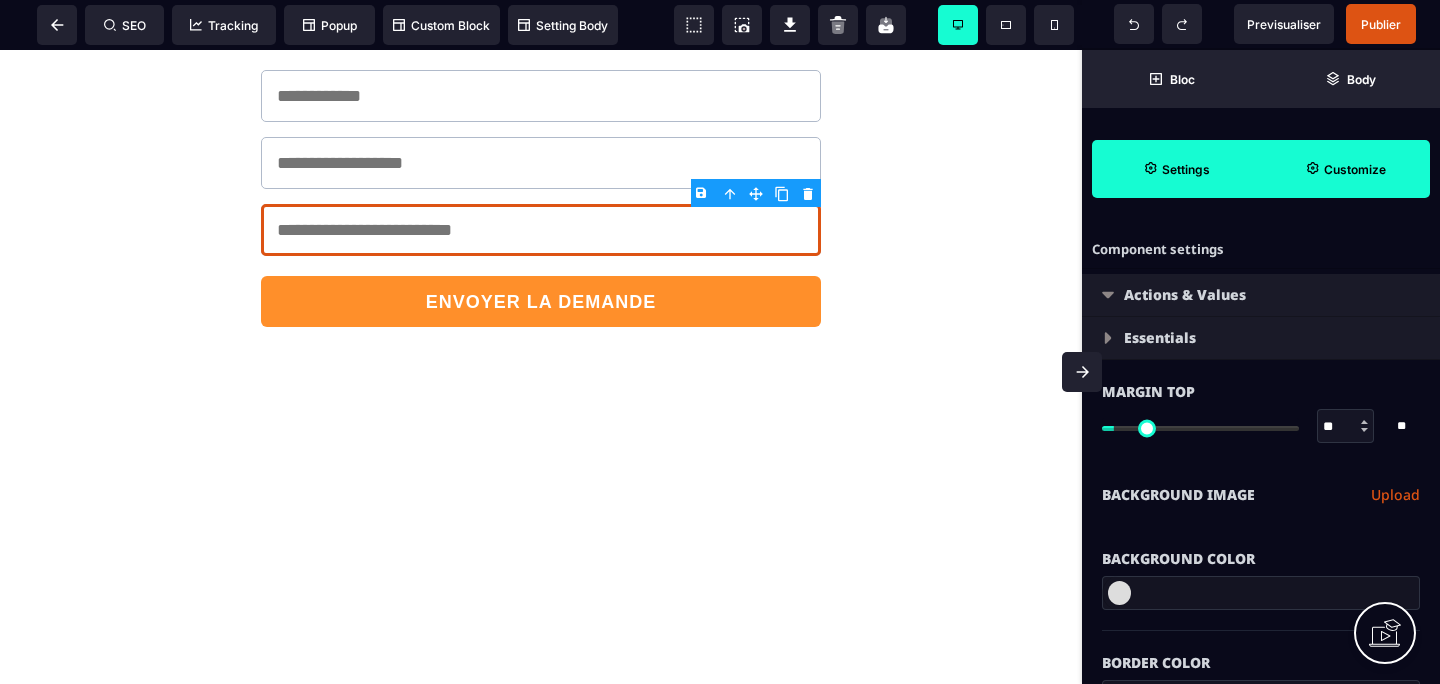 click on "Essentials" at bounding box center [1261, 338] 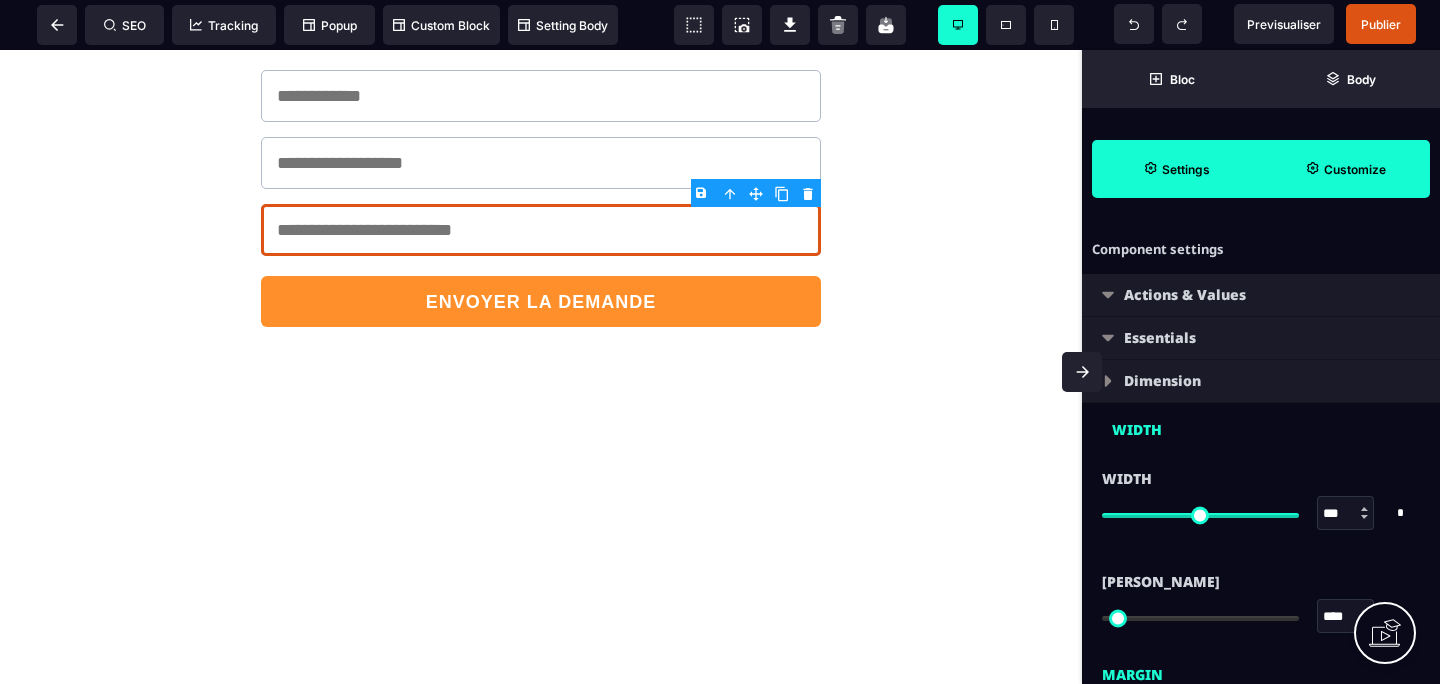 click on "Actions & Values" at bounding box center [1185, 295] 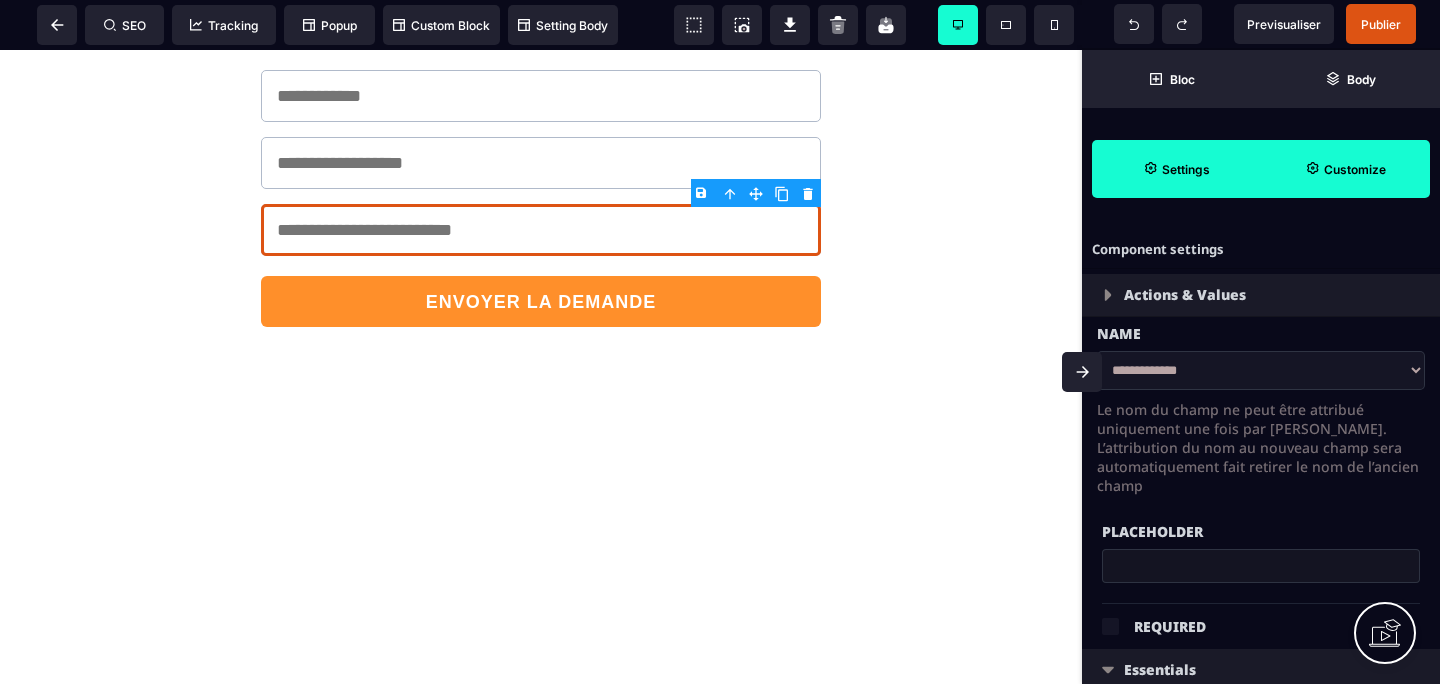 click on "**********" at bounding box center (1261, 370) 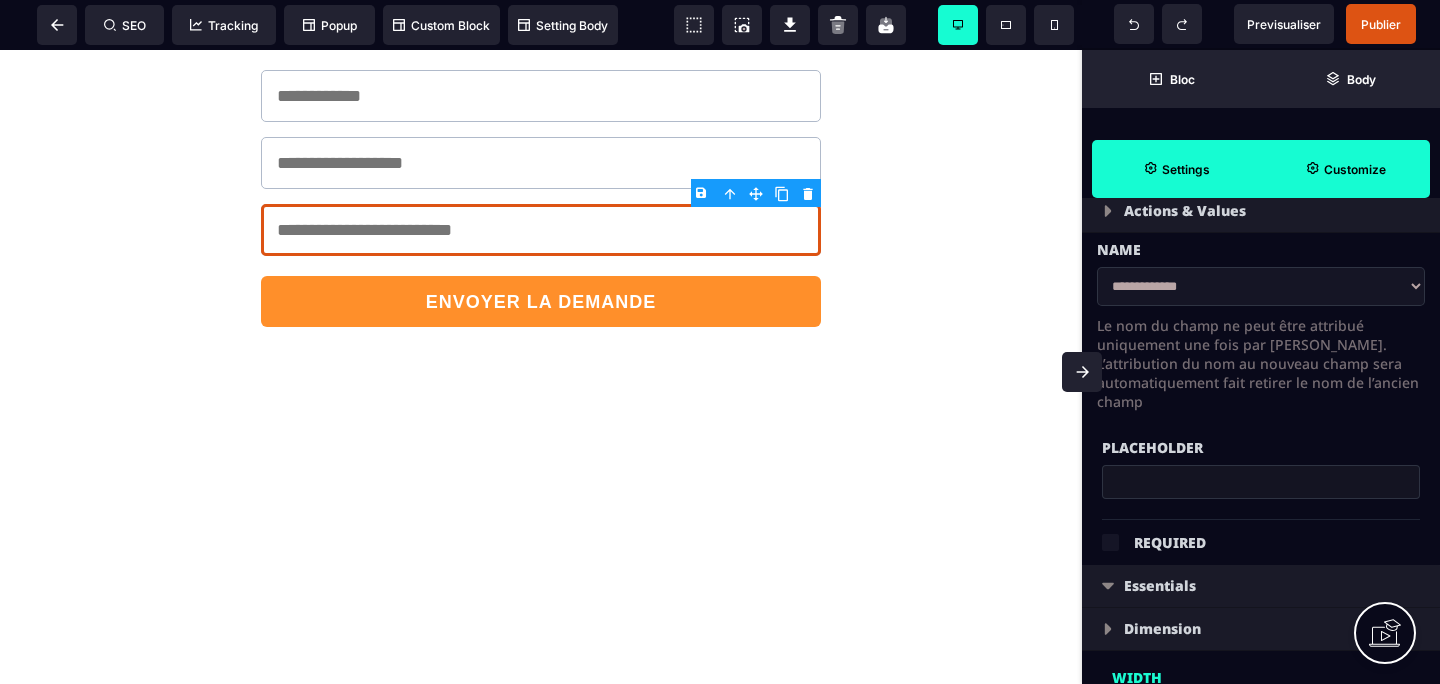 scroll, scrollTop: 85, scrollLeft: 0, axis: vertical 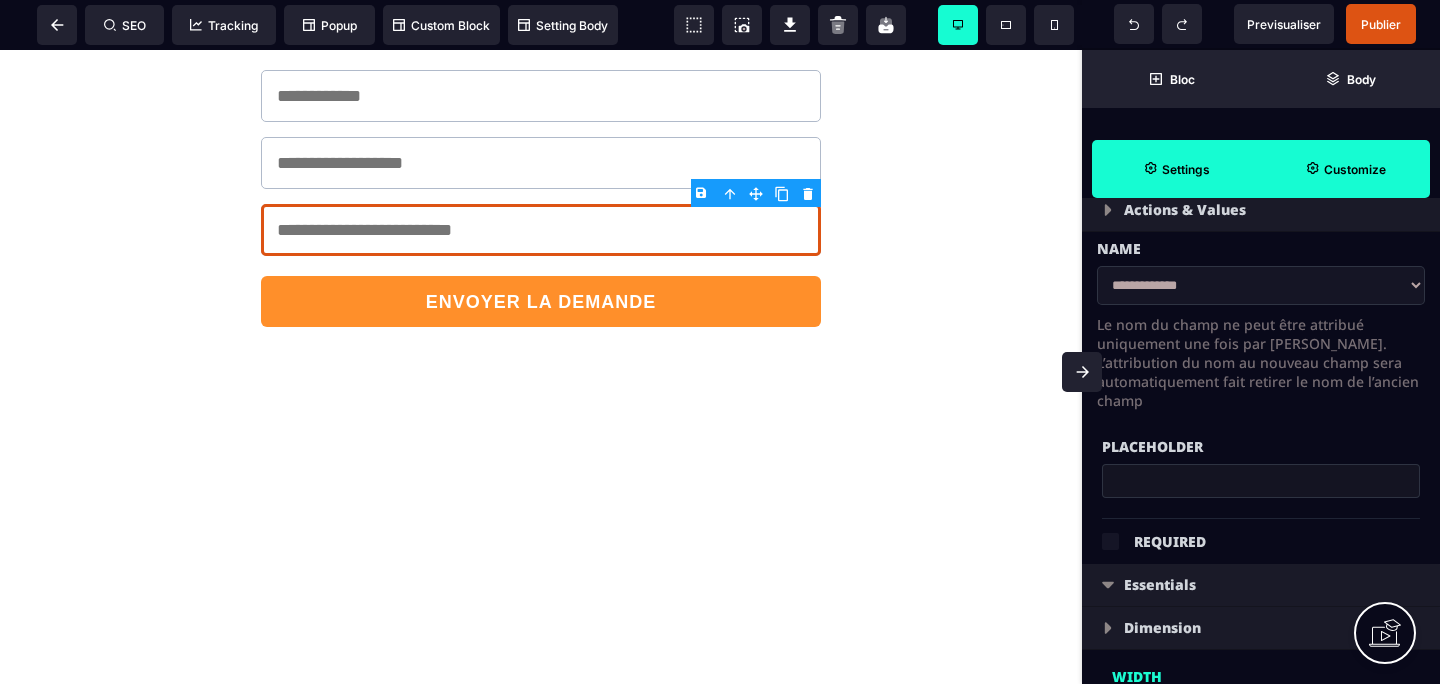 click on "**********" at bounding box center (1261, 285) 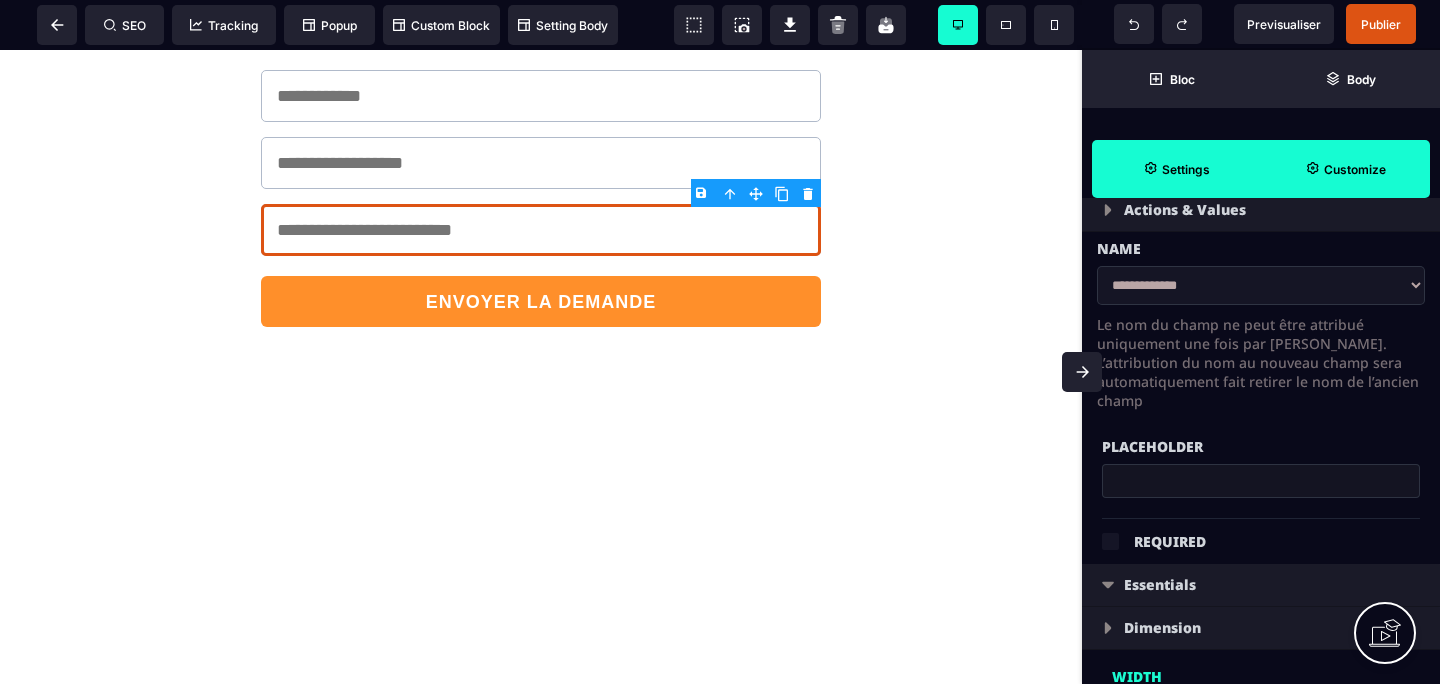 select on "******" 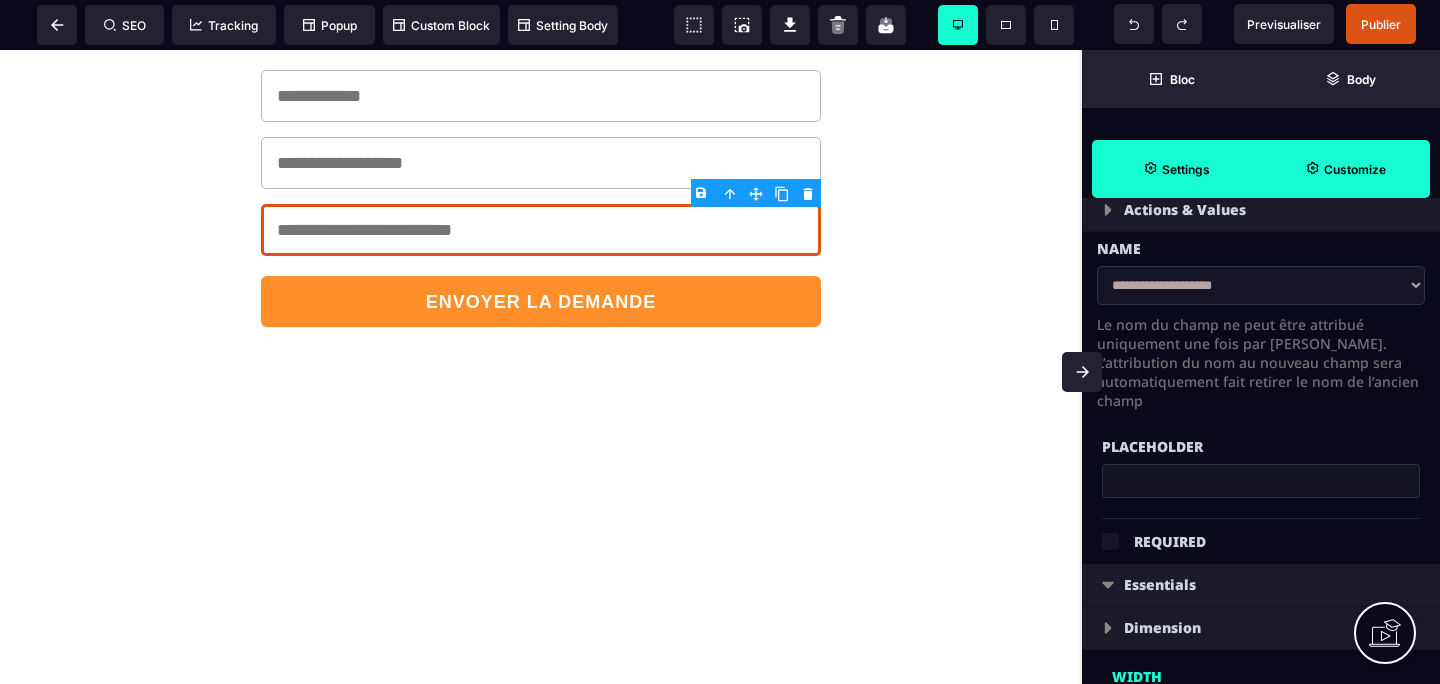 click on "Le nom du champ ne peut être attribué uniquement une fois par page.
L’attribution du nom au nouveau champ sera automatiquement fait retirer le nom de l’ancien champ" at bounding box center [1261, 362] 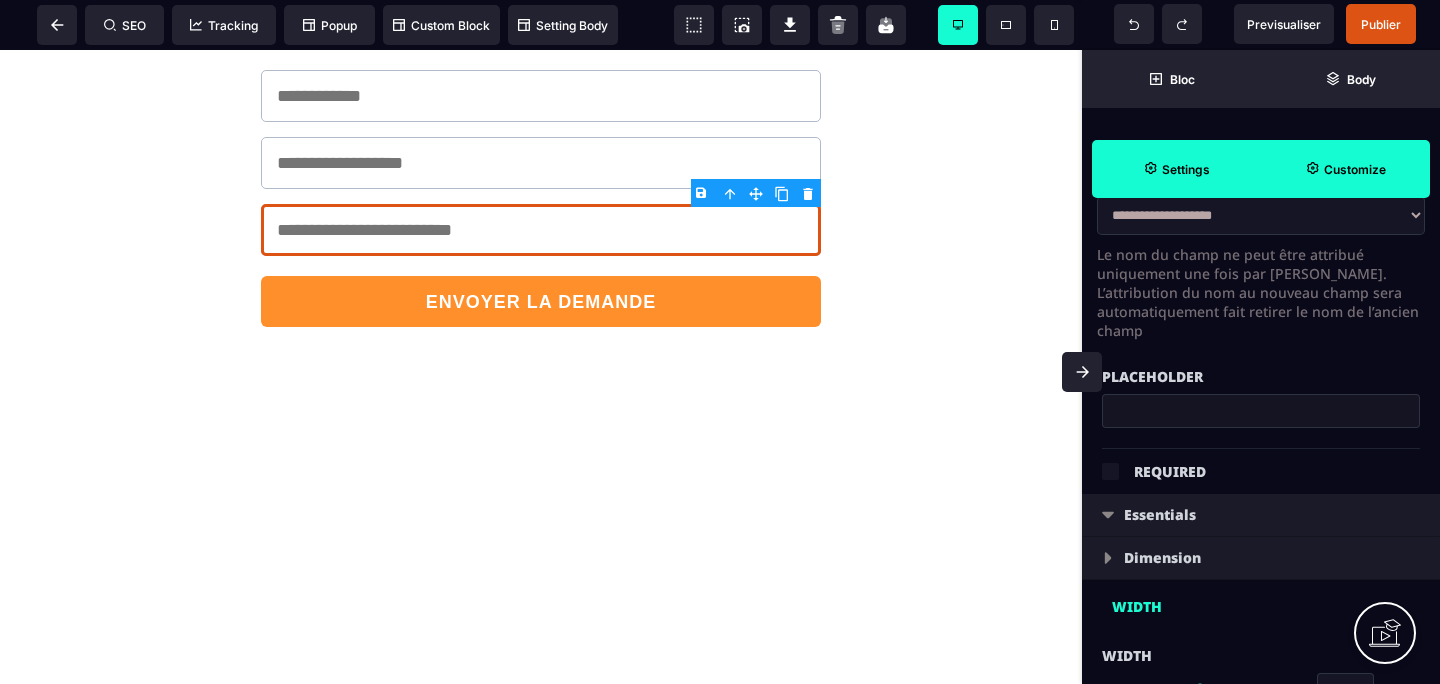 scroll, scrollTop: 185, scrollLeft: 0, axis: vertical 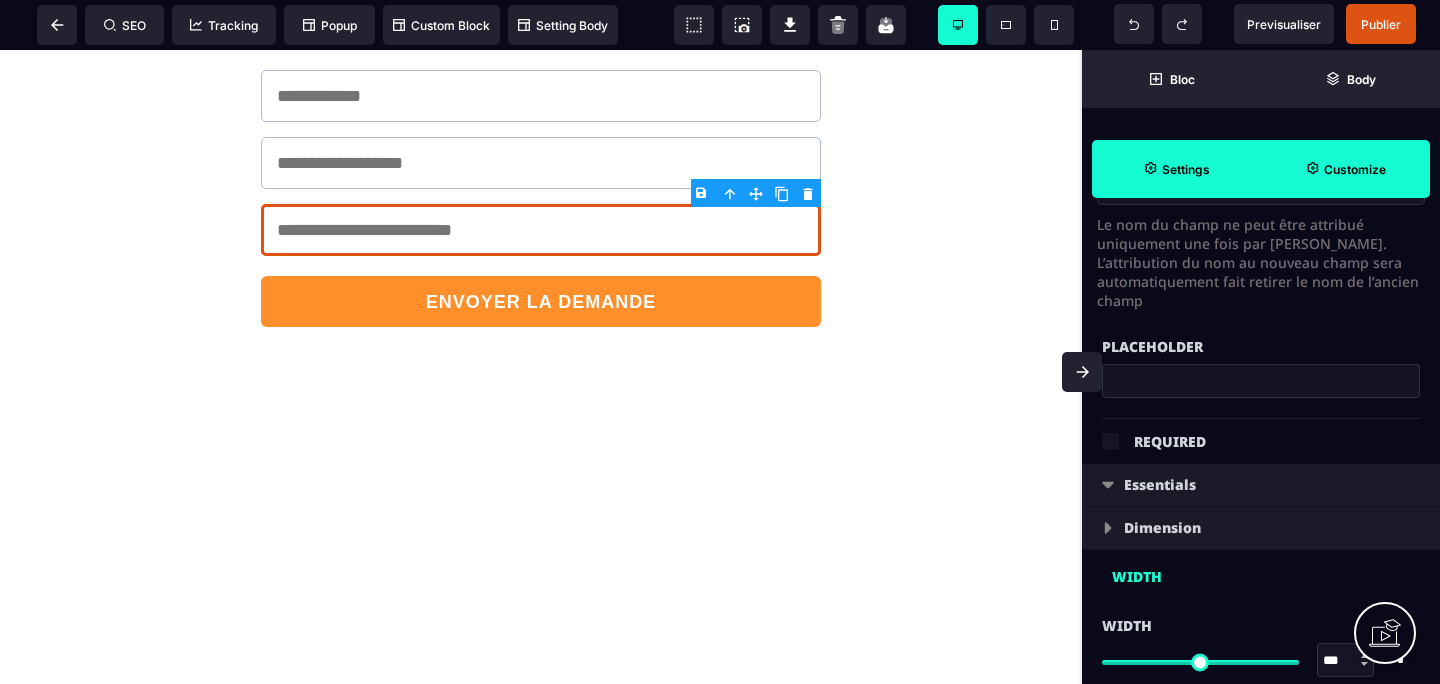 click at bounding box center (1261, 381) 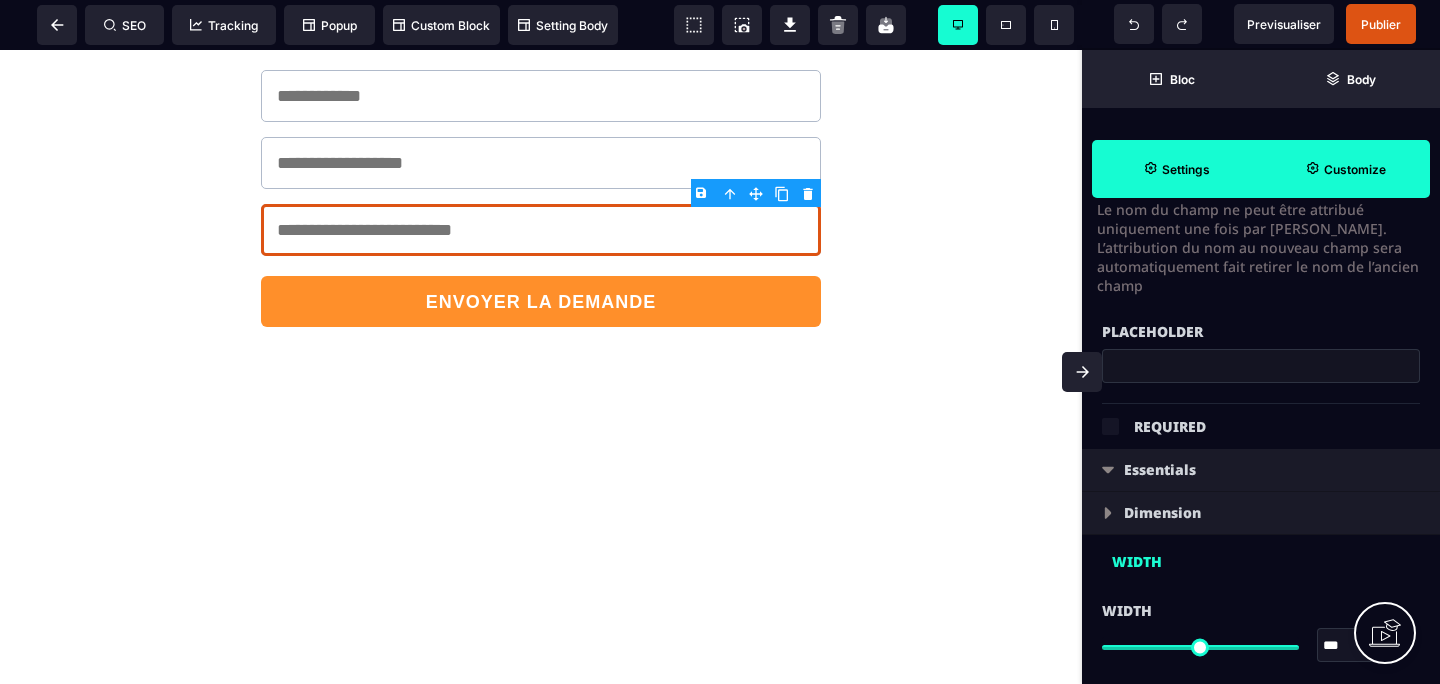 scroll, scrollTop: 199, scrollLeft: 0, axis: vertical 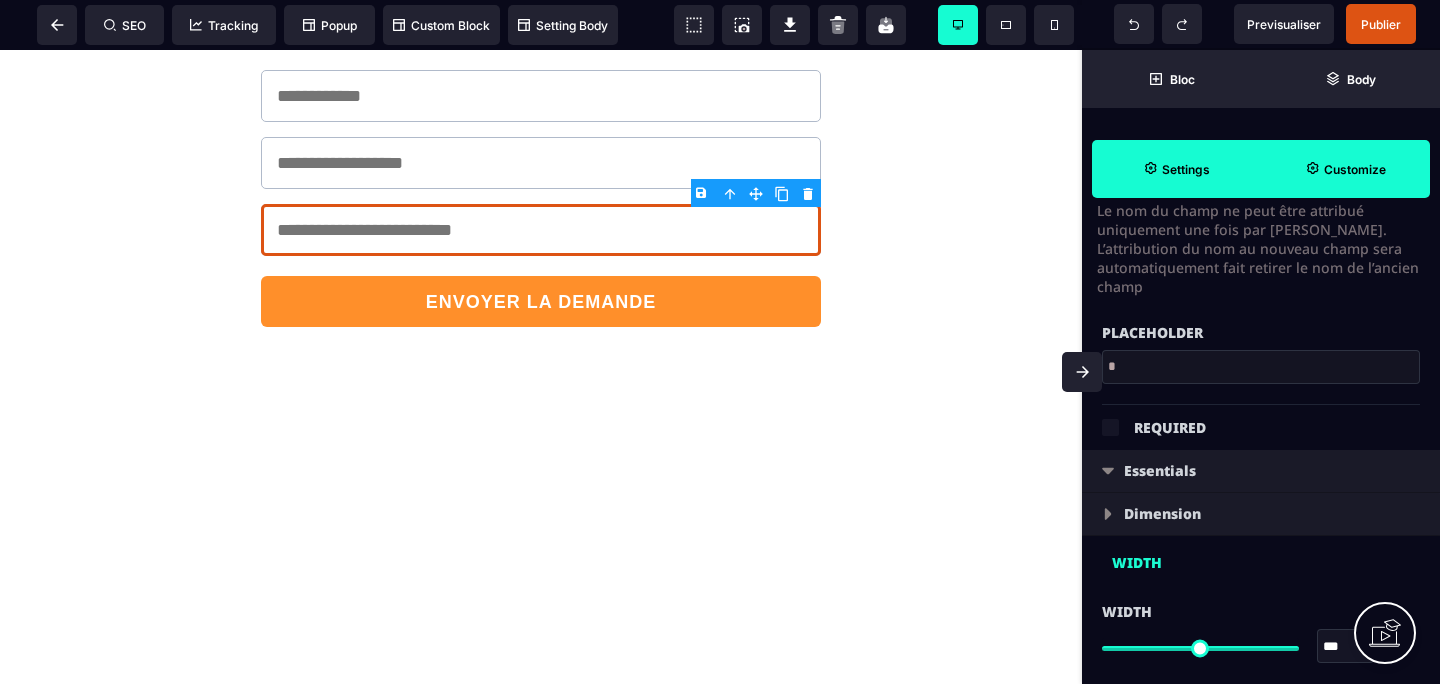 click on "*" at bounding box center [1261, 367] 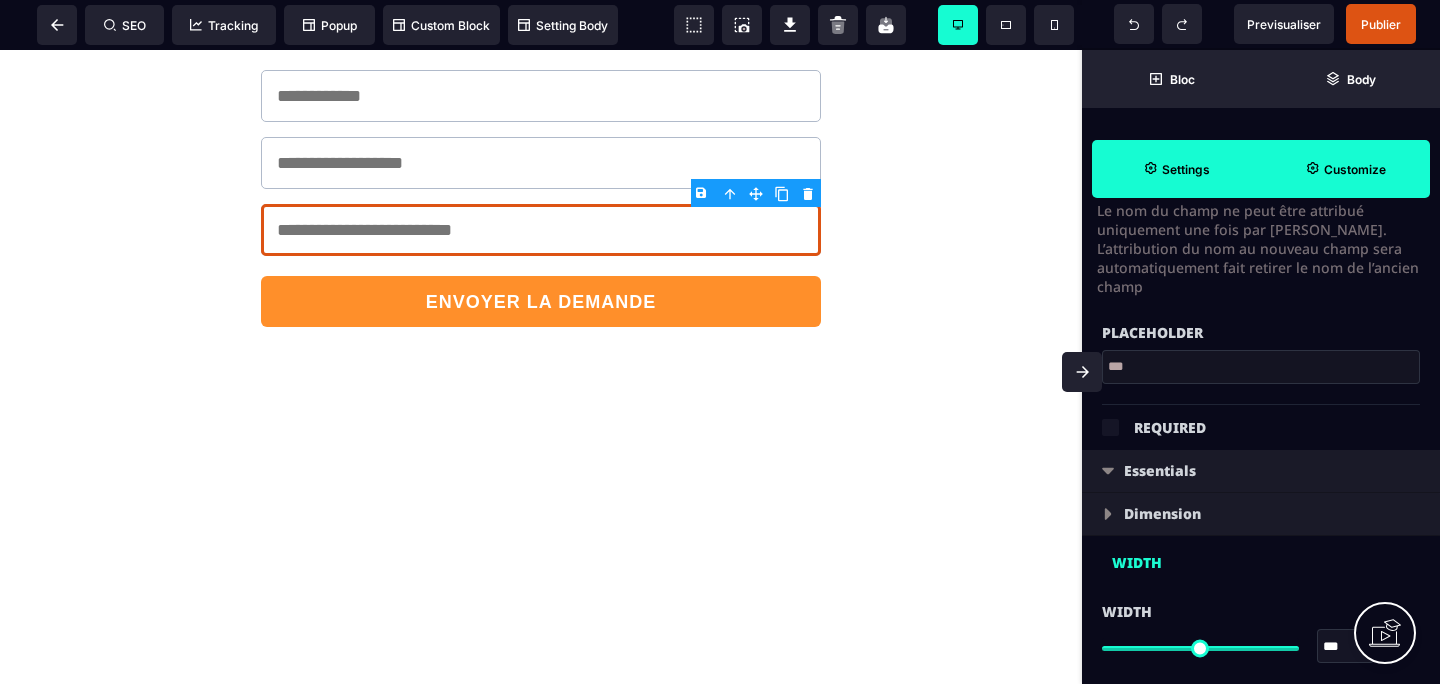 type on "***" 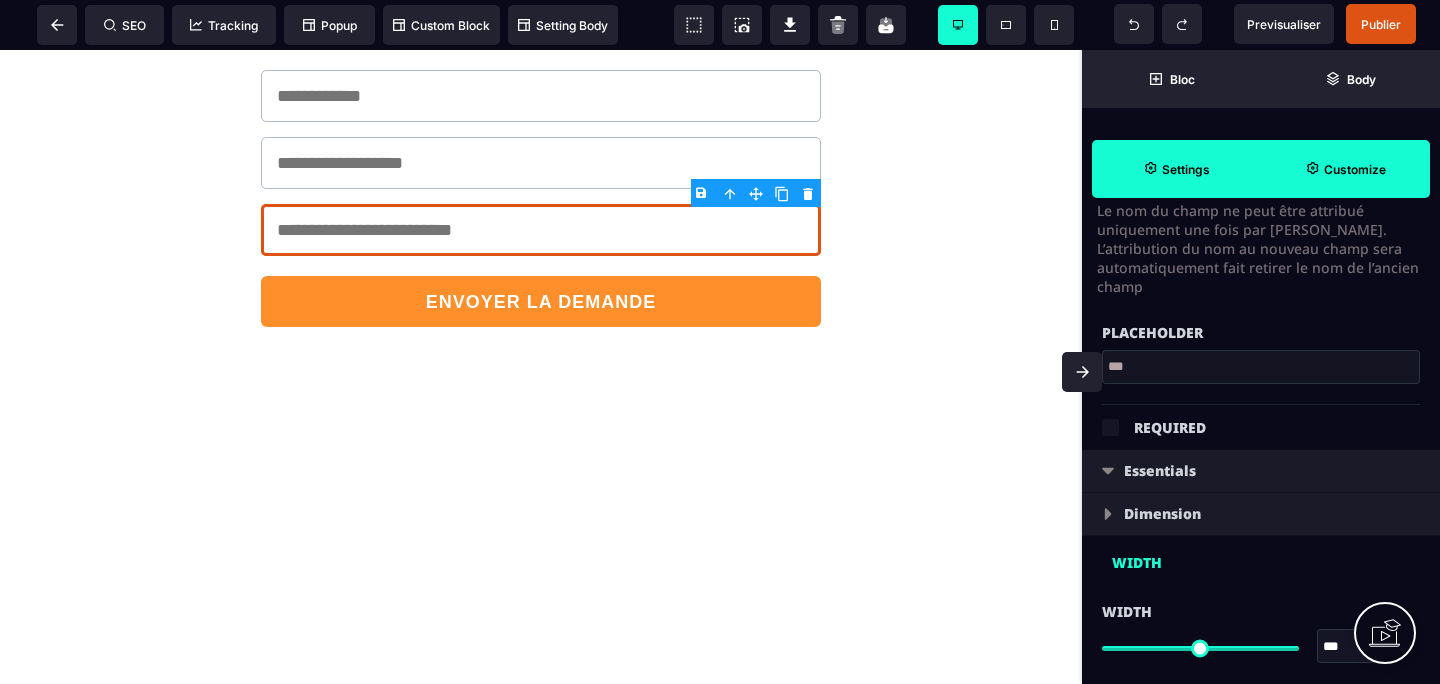 click on "Required" at bounding box center (1277, 428) 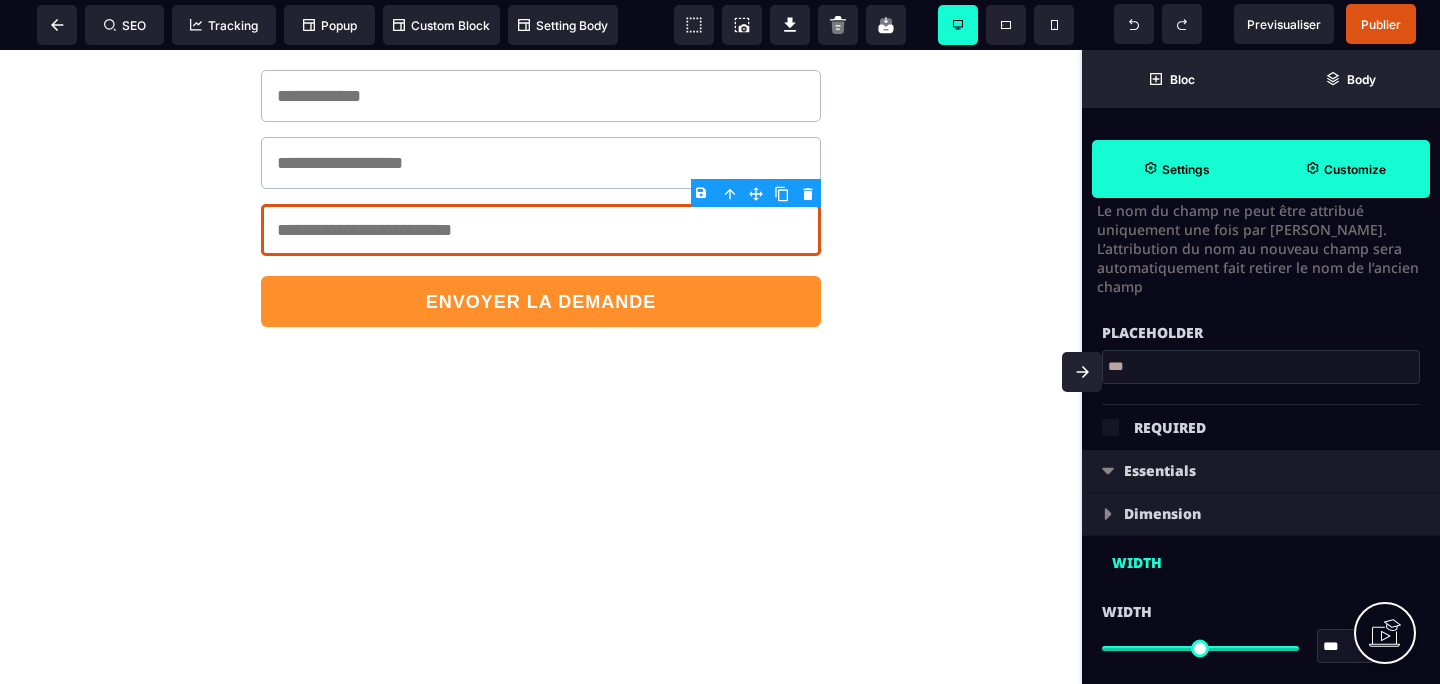 click on "Essentials" at bounding box center (1261, 471) 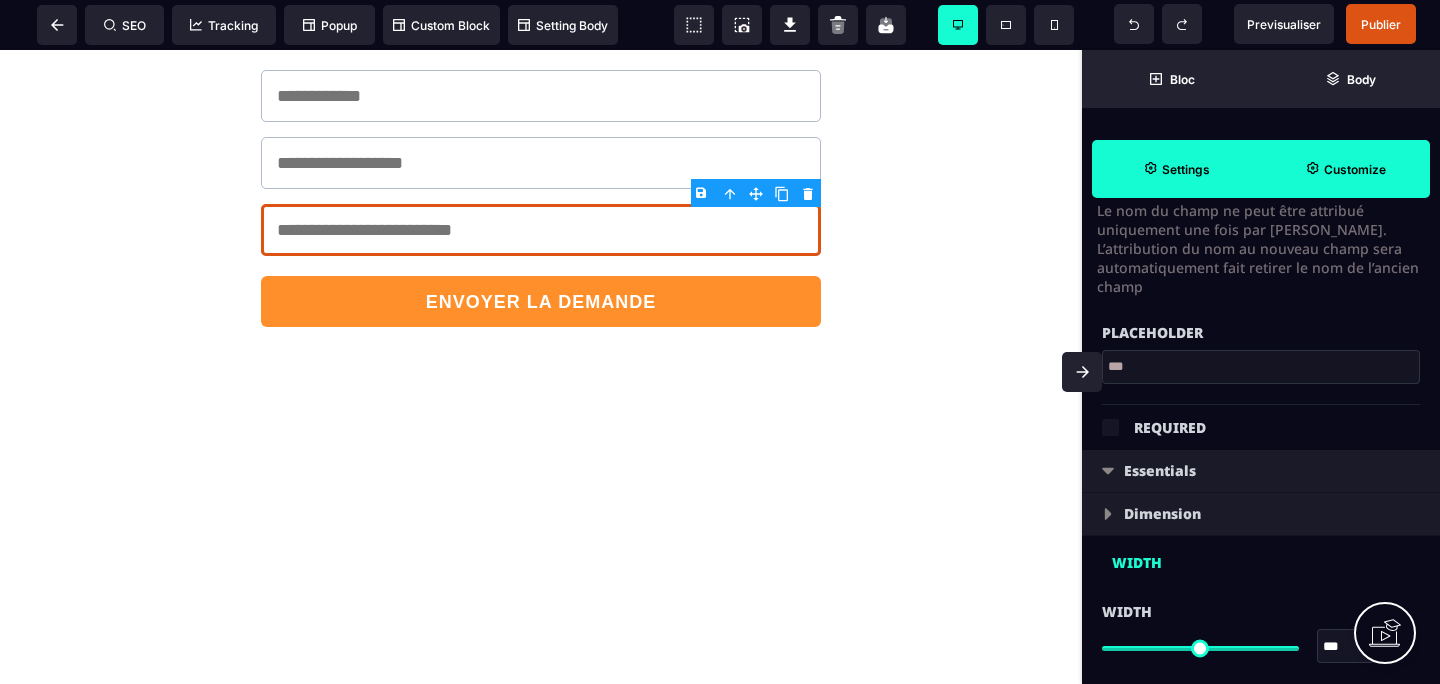select on "******" 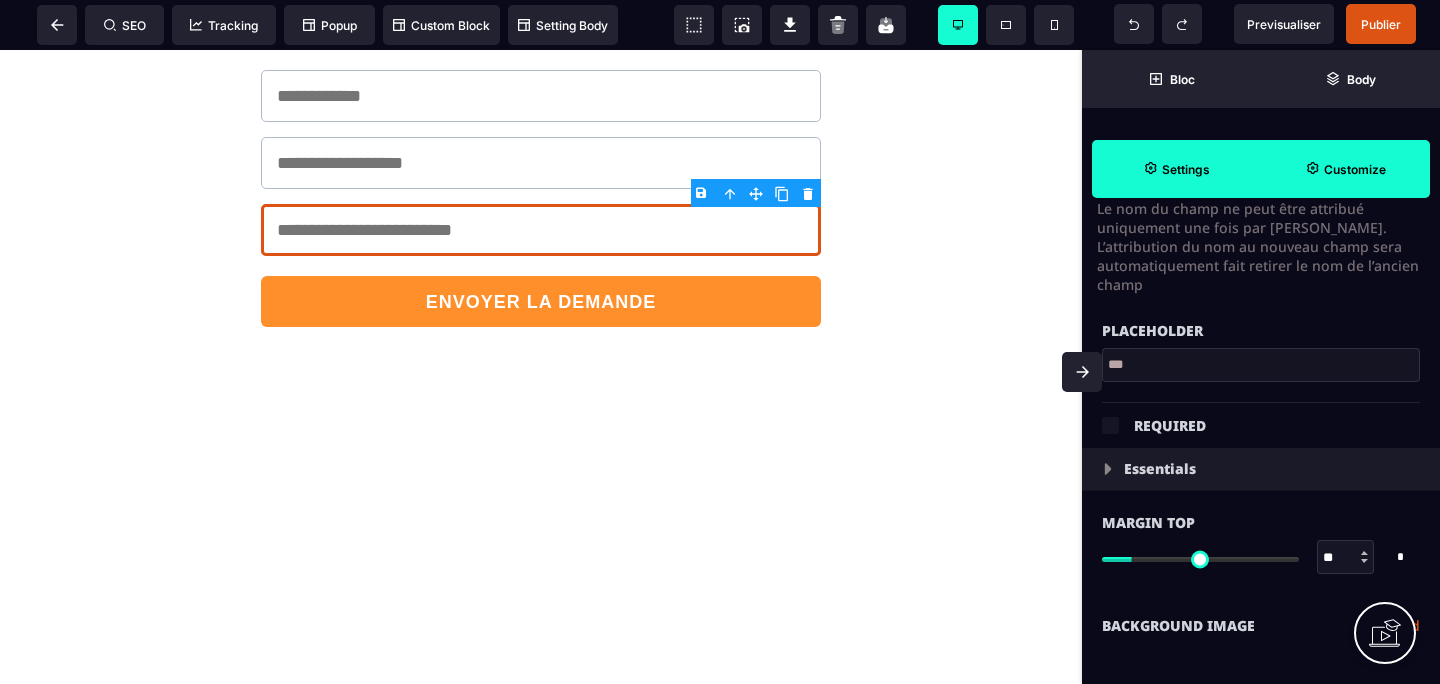 type on "***" 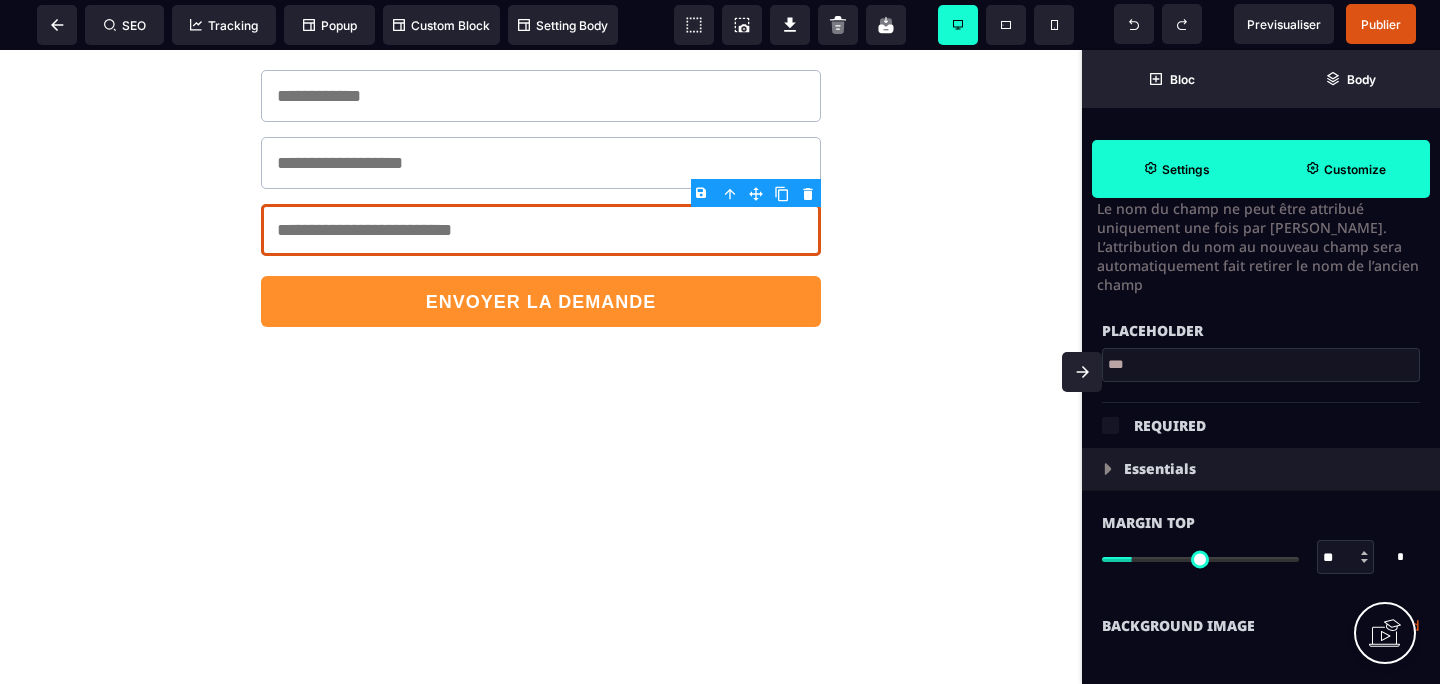 type on "***" 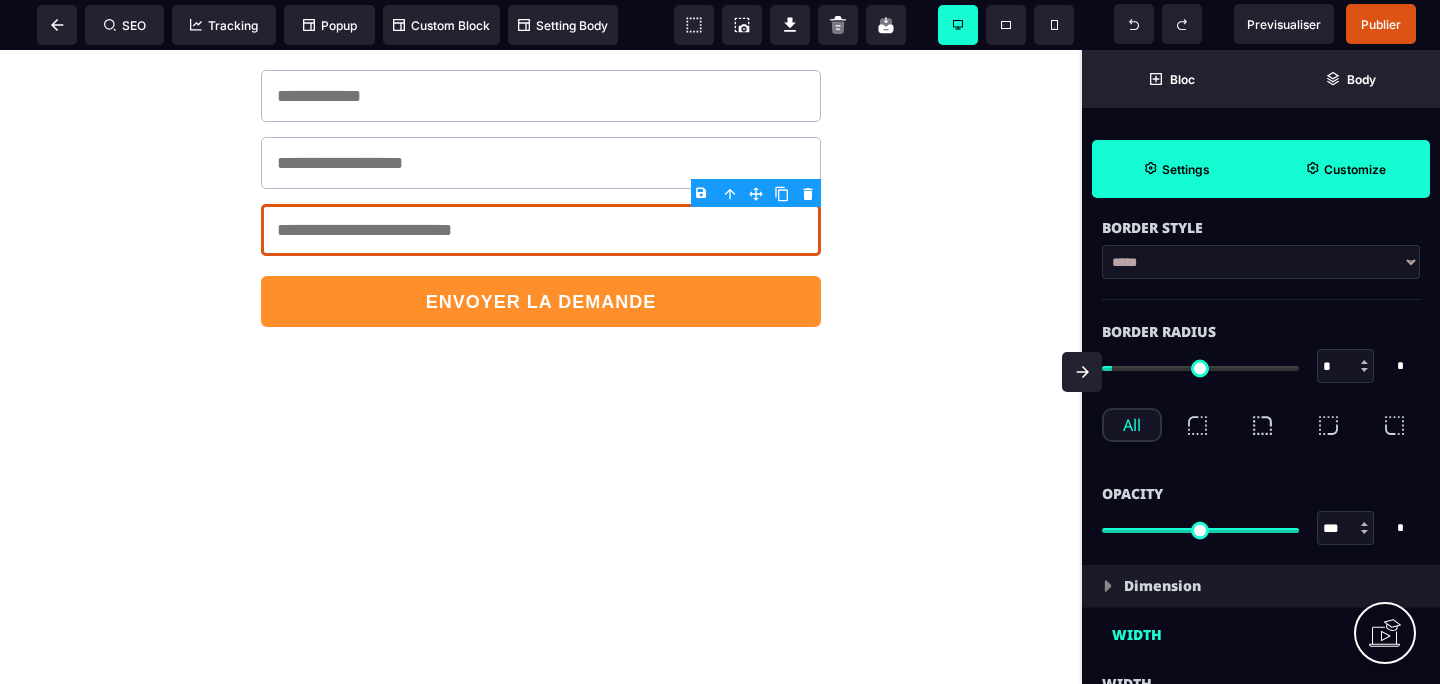 scroll, scrollTop: 0, scrollLeft: 0, axis: both 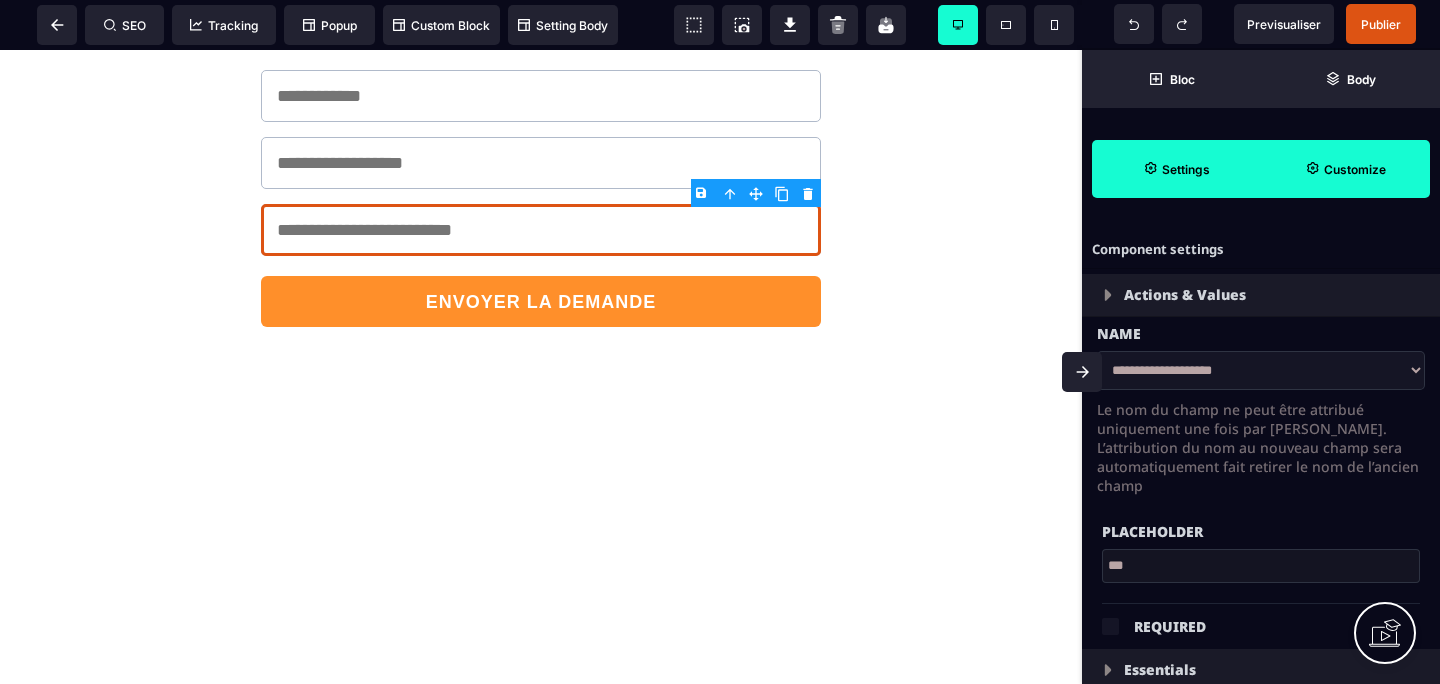 click on "Component settings" at bounding box center (1261, 249) 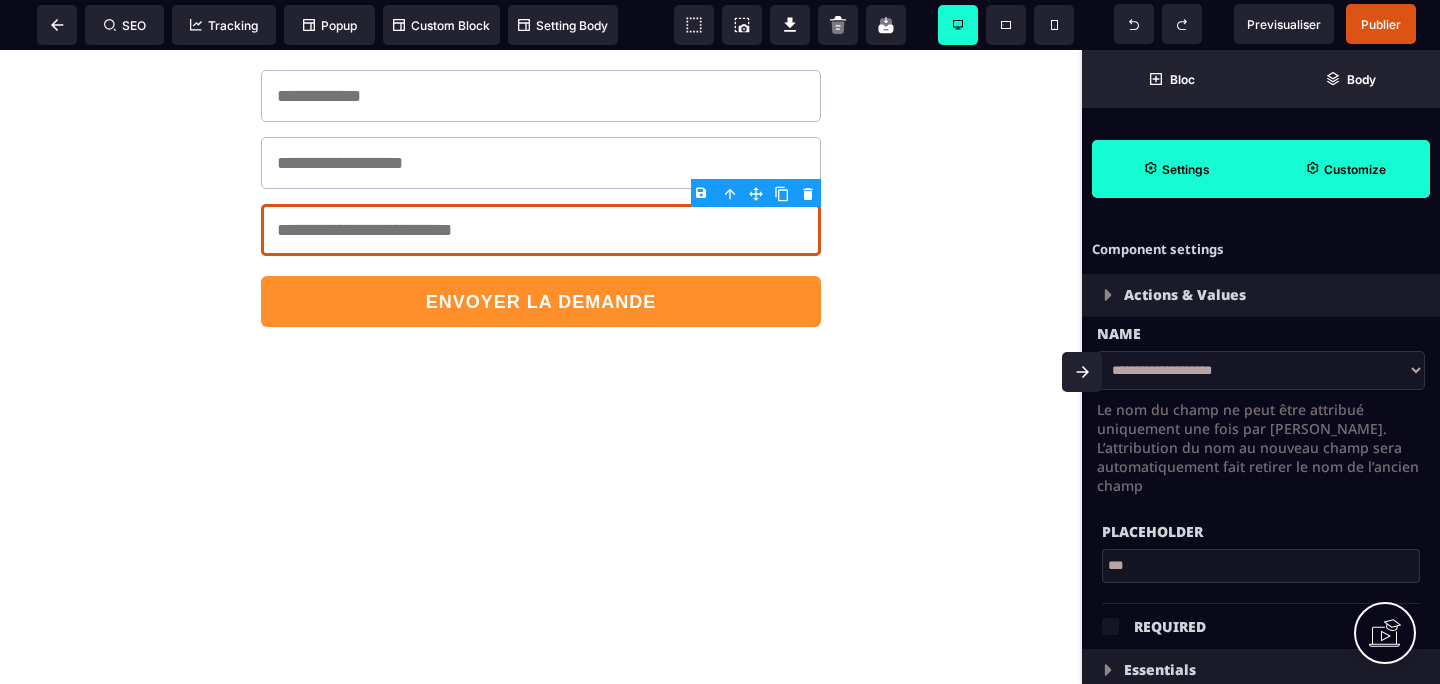 select on "******" 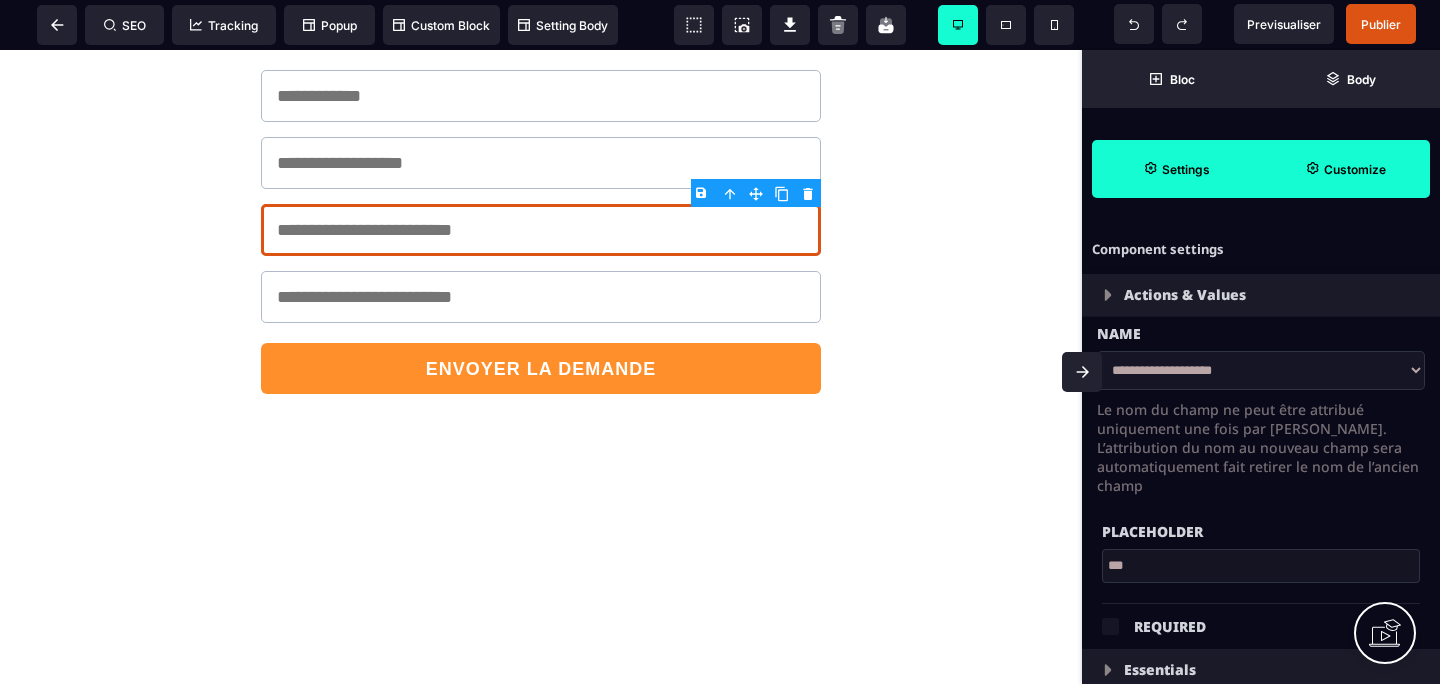 click 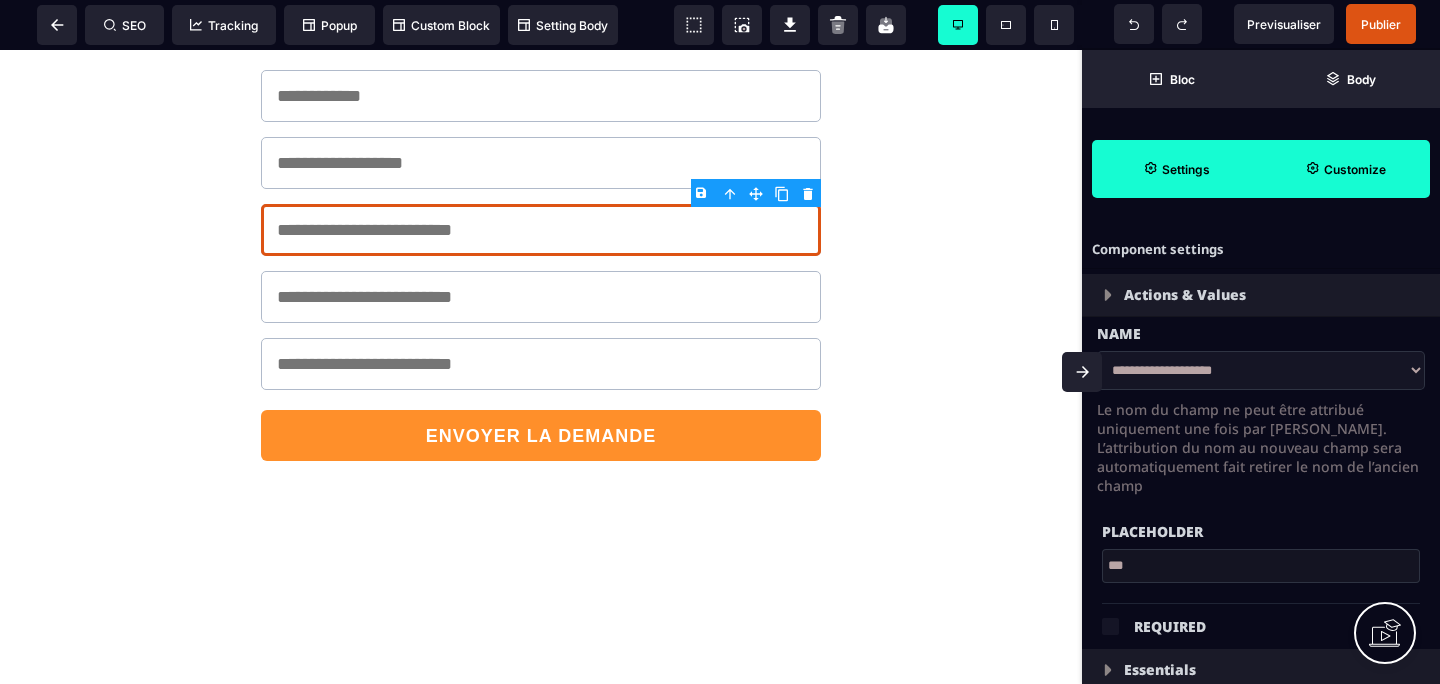 select on "******" 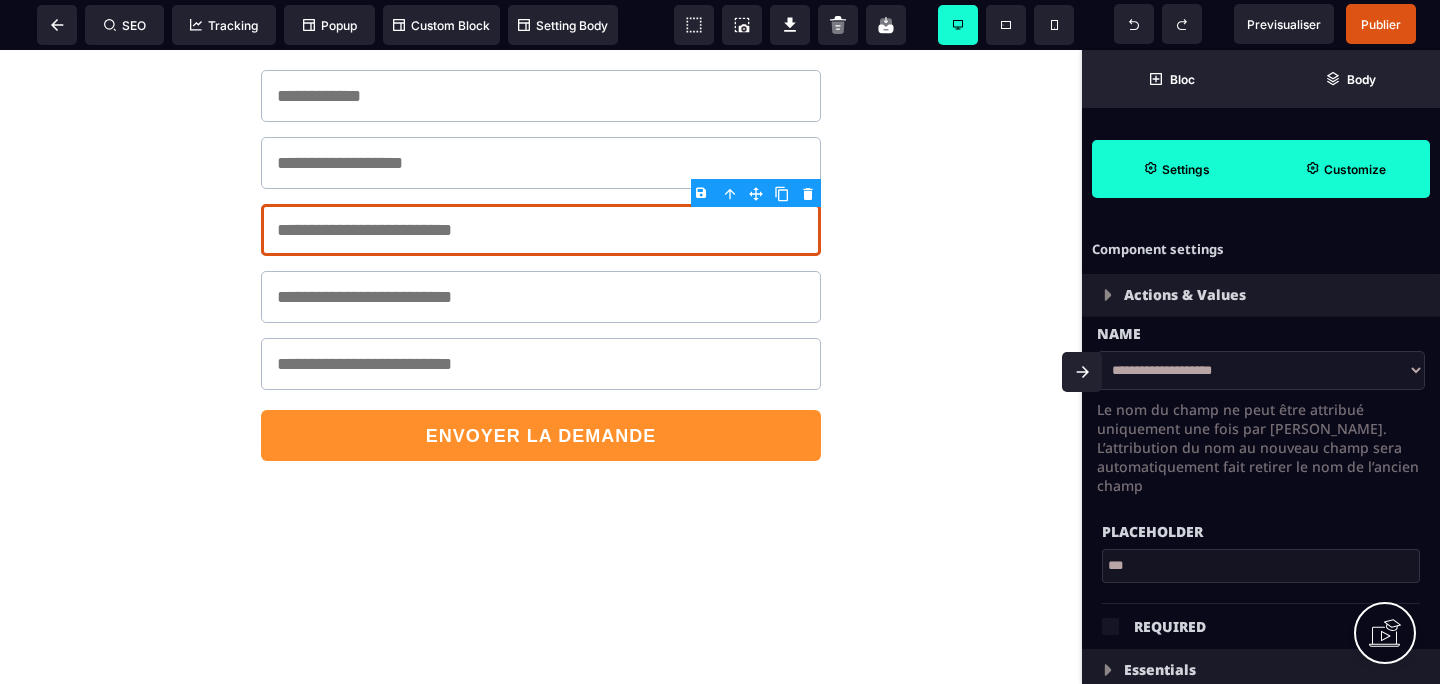 select on "*****" 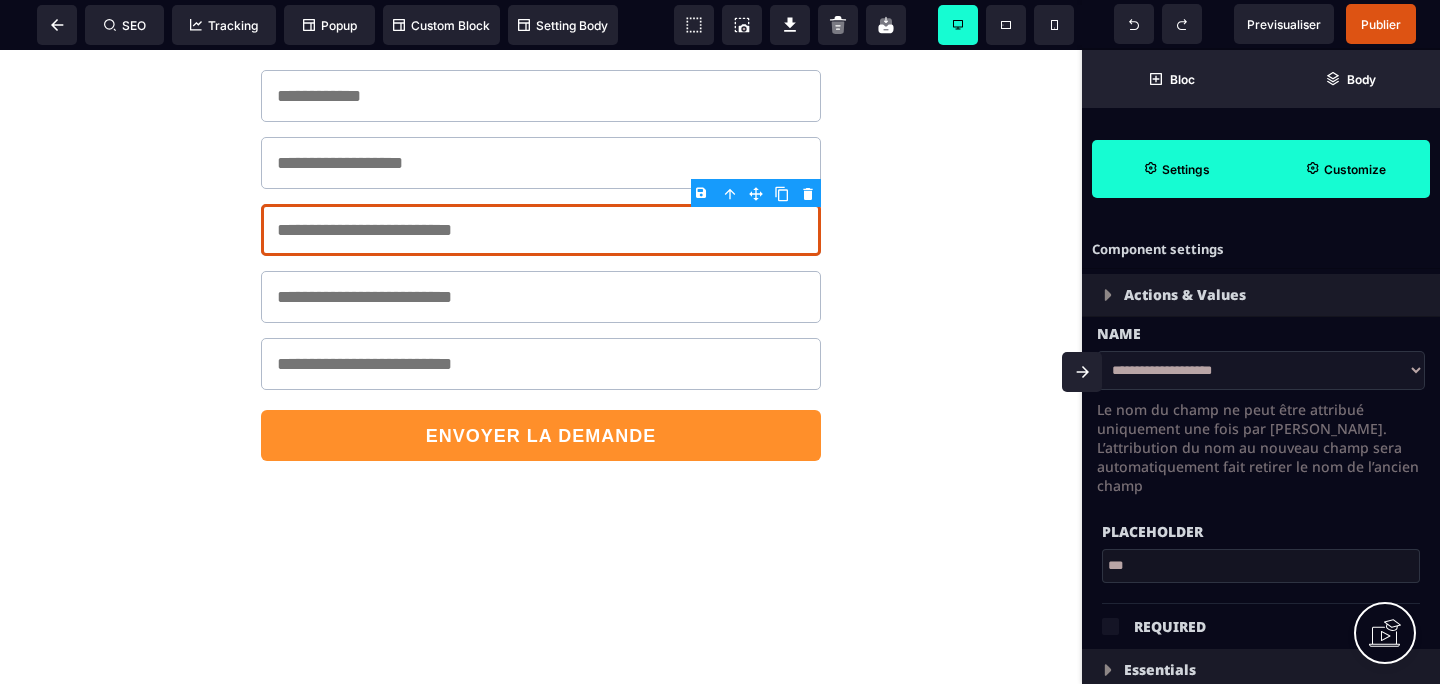click on "ENVOYER LA DEMANDE" at bounding box center [541, 367] 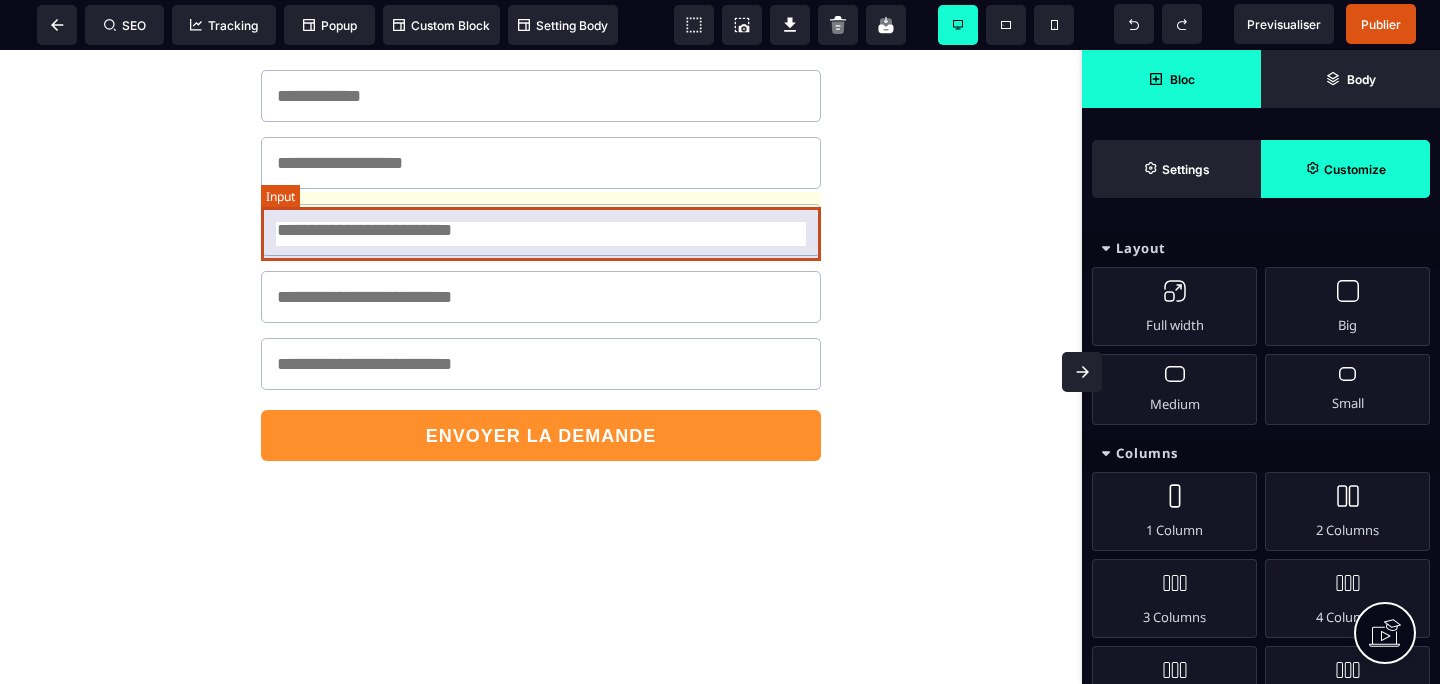 click at bounding box center [541, 230] 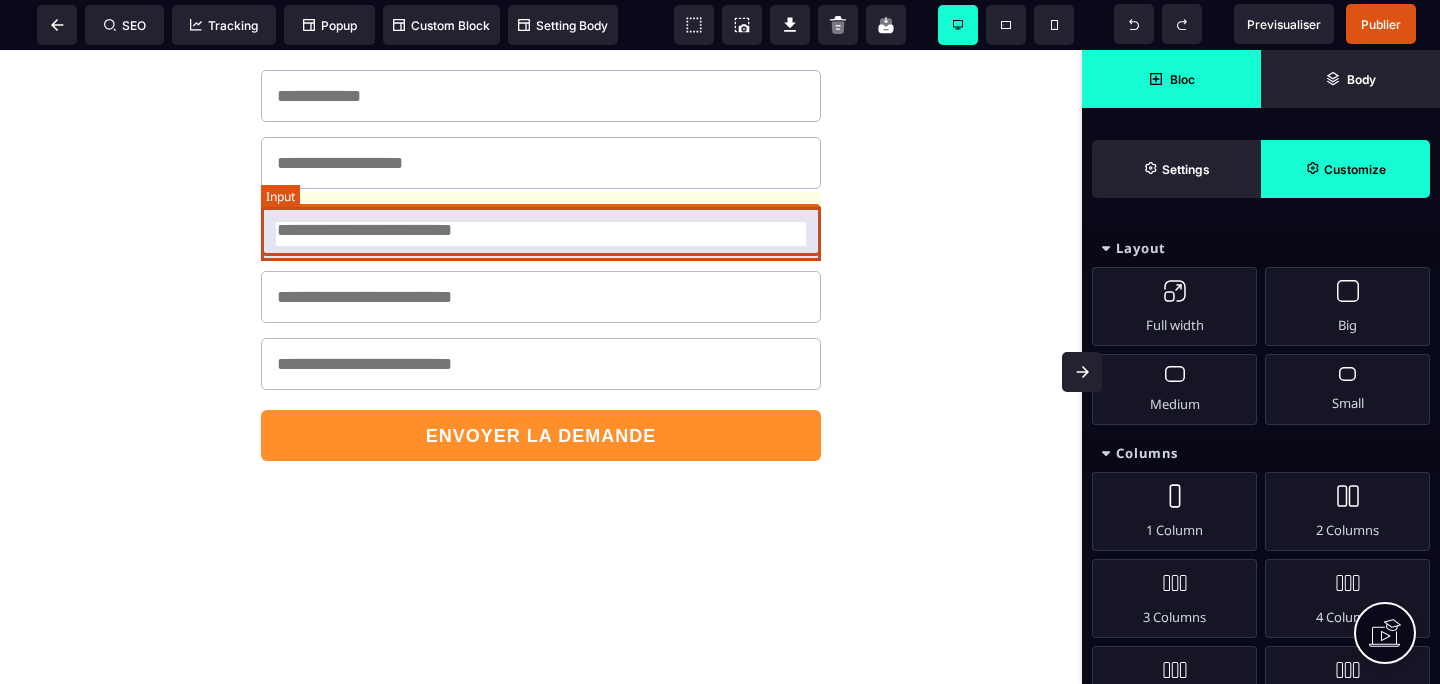 select on "******" 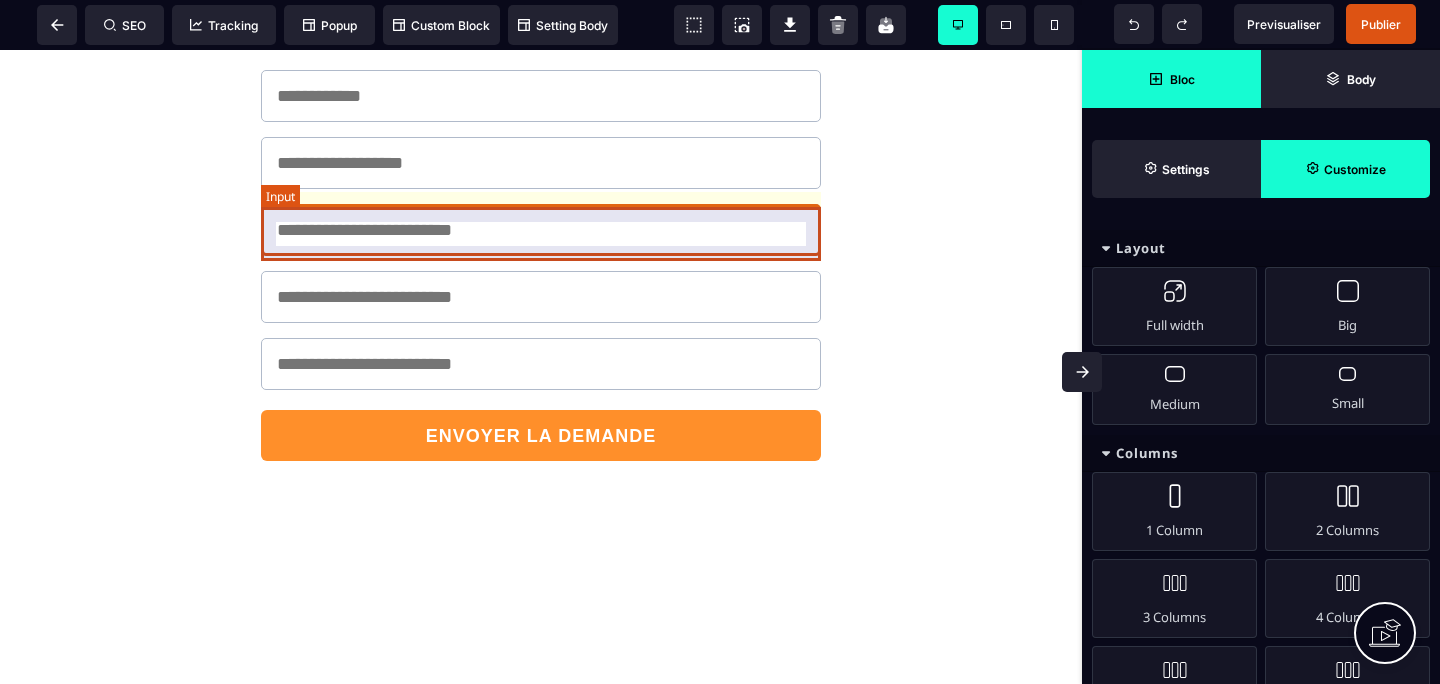 select on "*****" 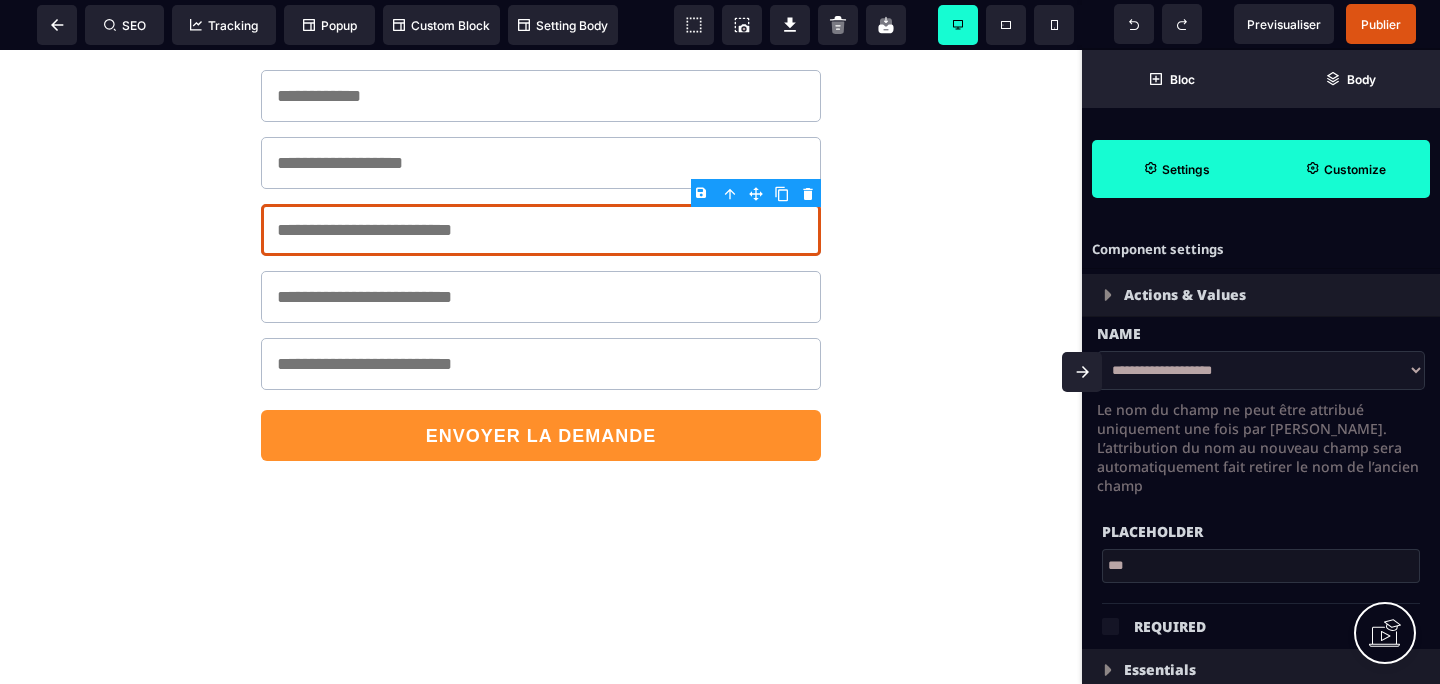 click on "**********" at bounding box center (1261, 370) 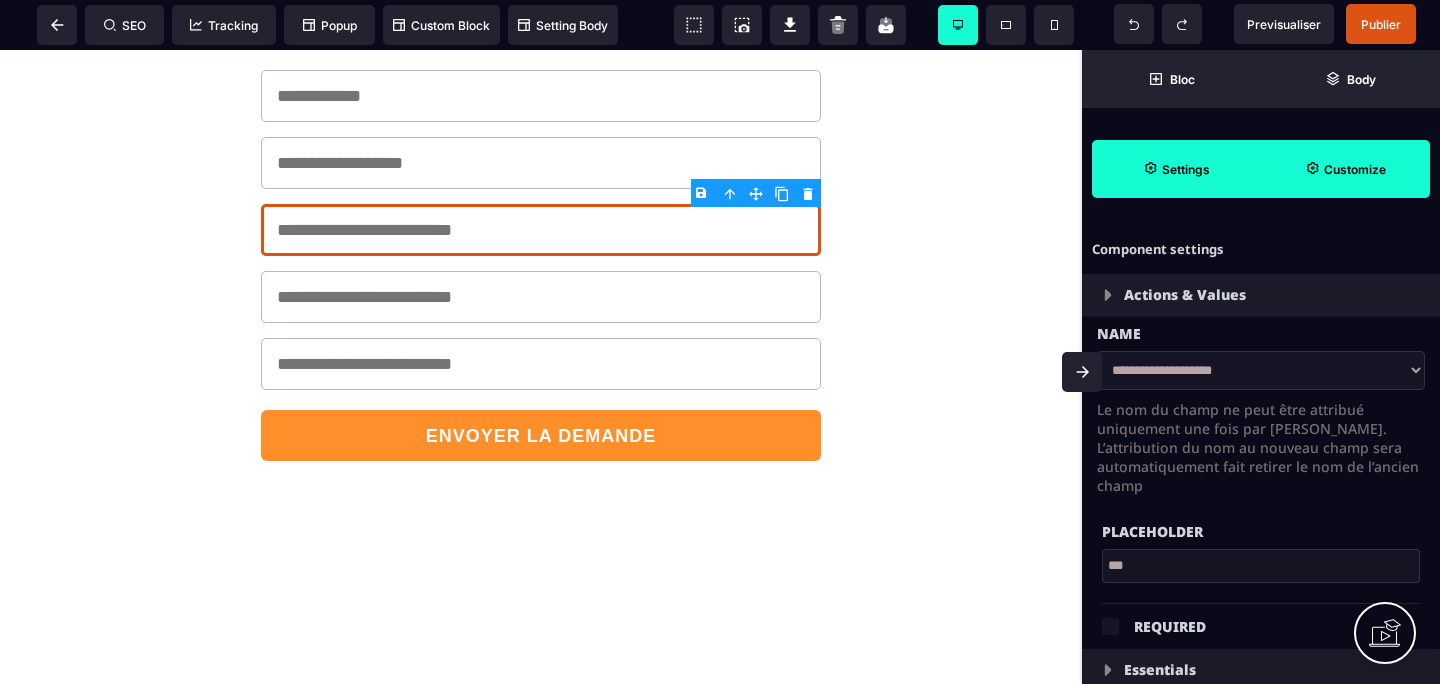 select on "******" 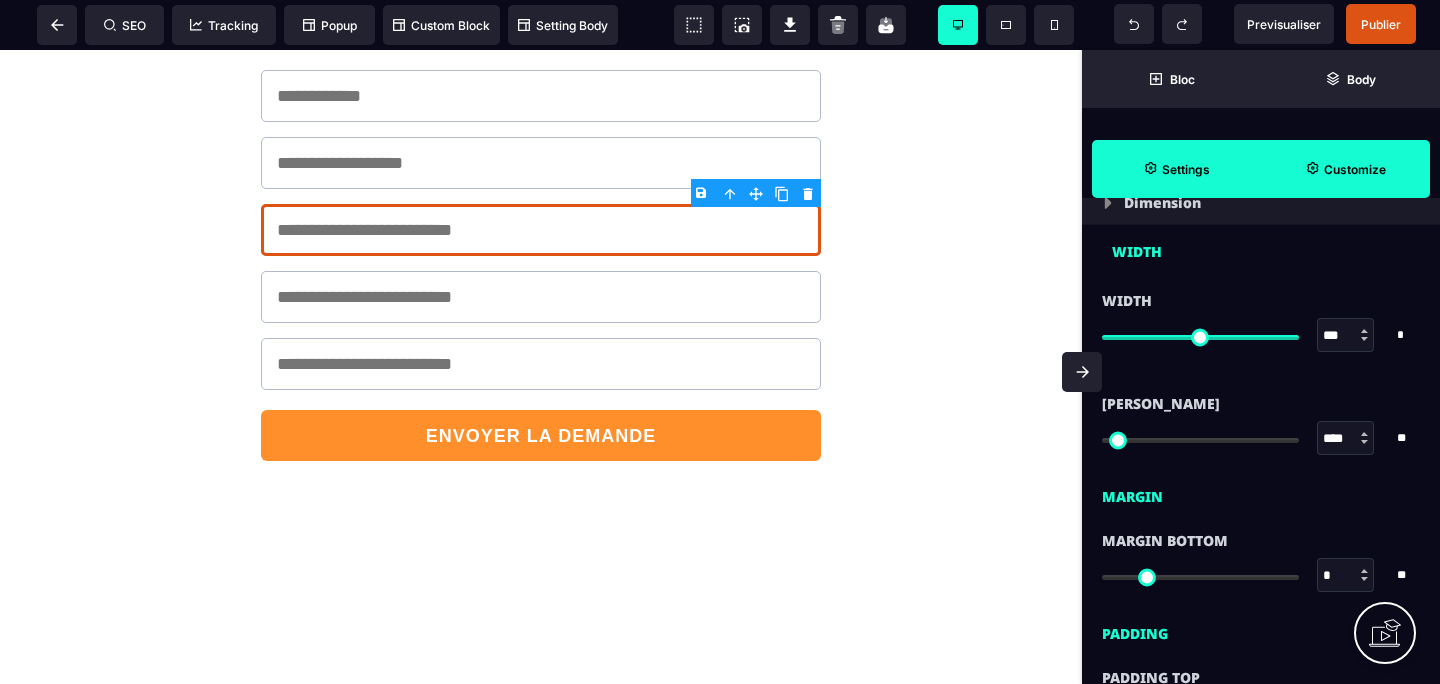 scroll, scrollTop: 0, scrollLeft: 0, axis: both 